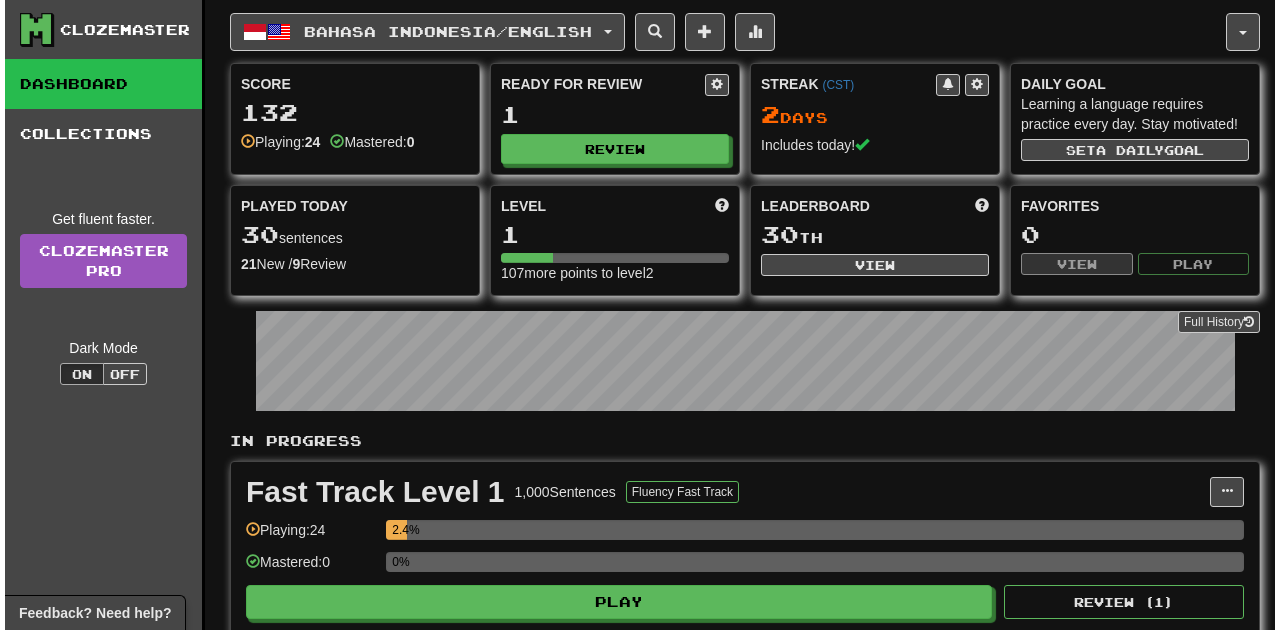 scroll, scrollTop: 0, scrollLeft: 0, axis: both 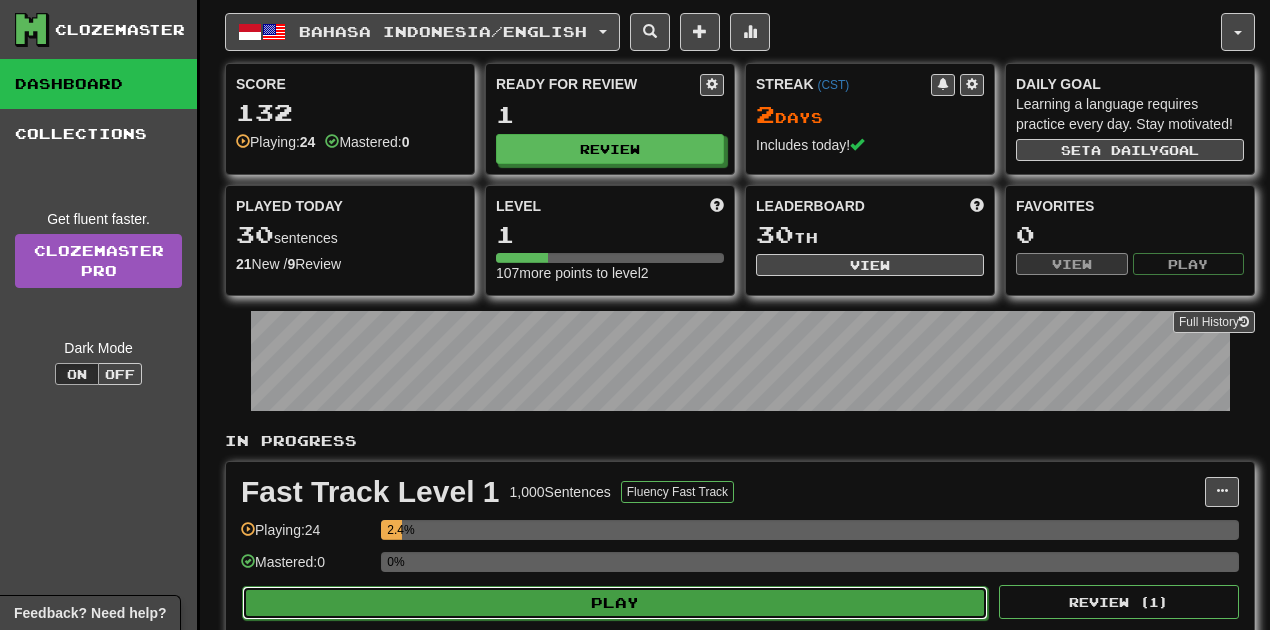 click on "Play" at bounding box center [615, 603] 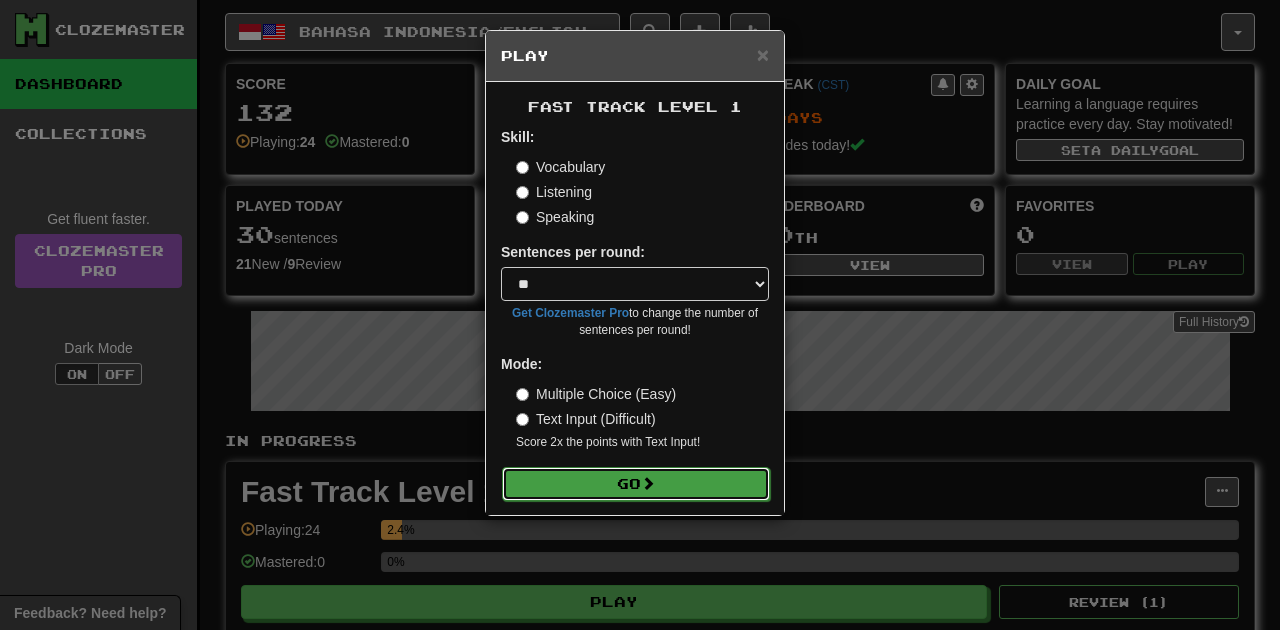 click on "Go" at bounding box center [636, 484] 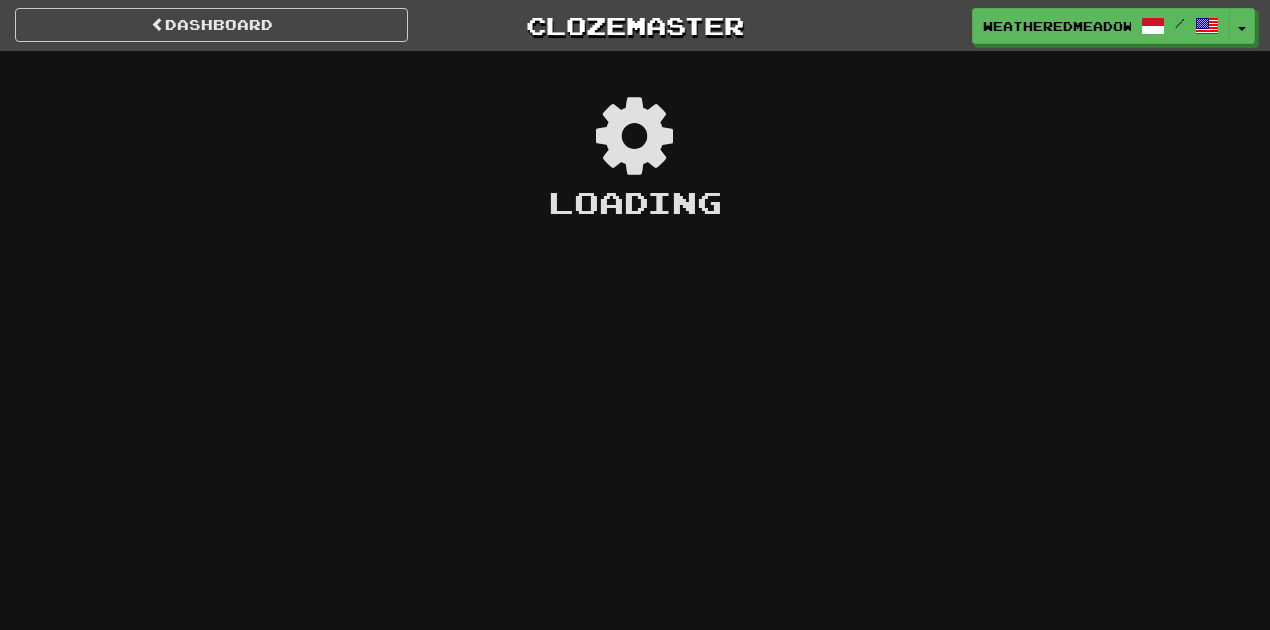 scroll, scrollTop: 0, scrollLeft: 0, axis: both 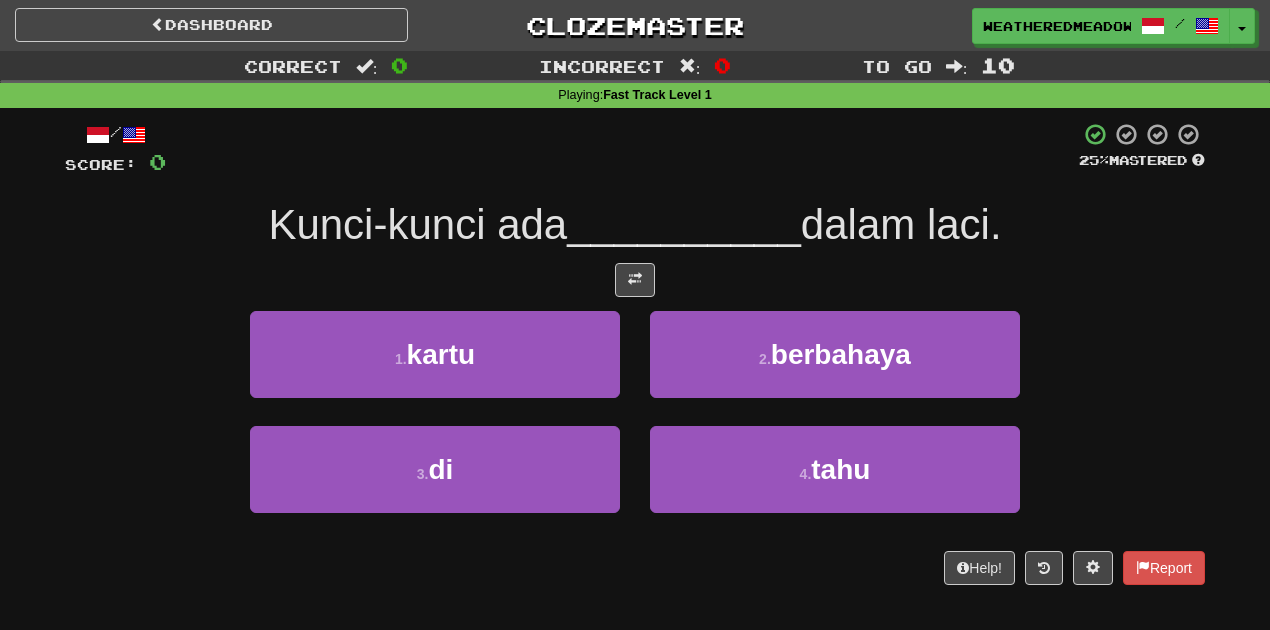 click at bounding box center (635, 280) 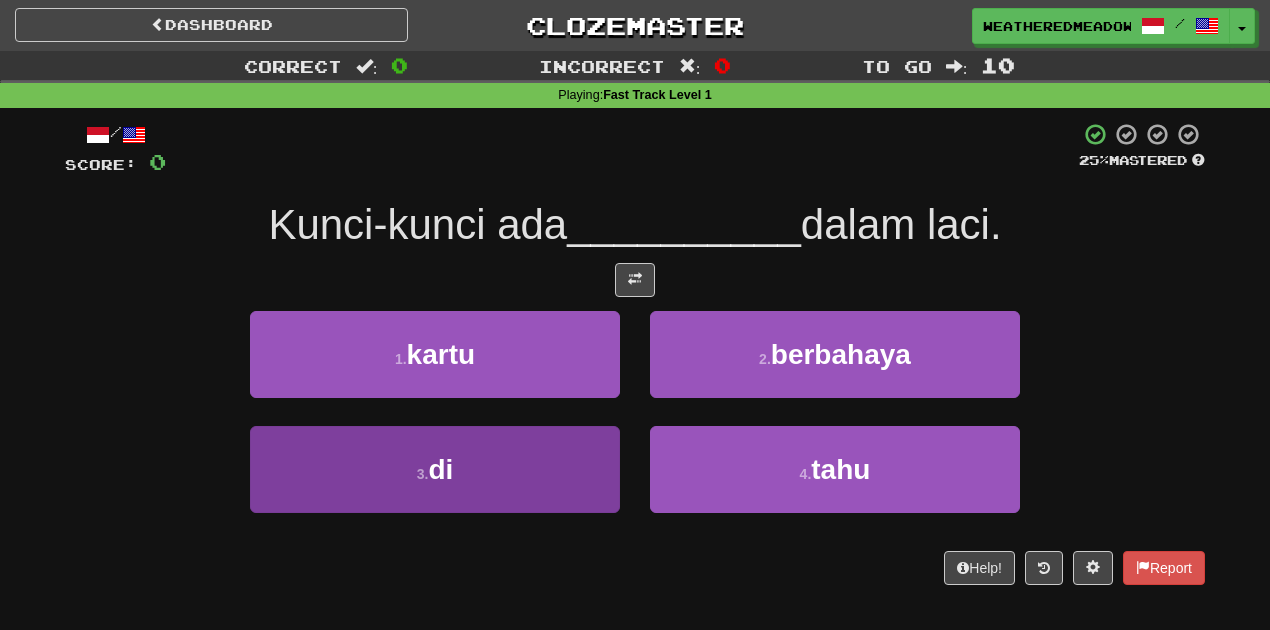 drag, startPoint x: 476, startPoint y: 534, endPoint x: 468, endPoint y: 509, distance: 26.24881 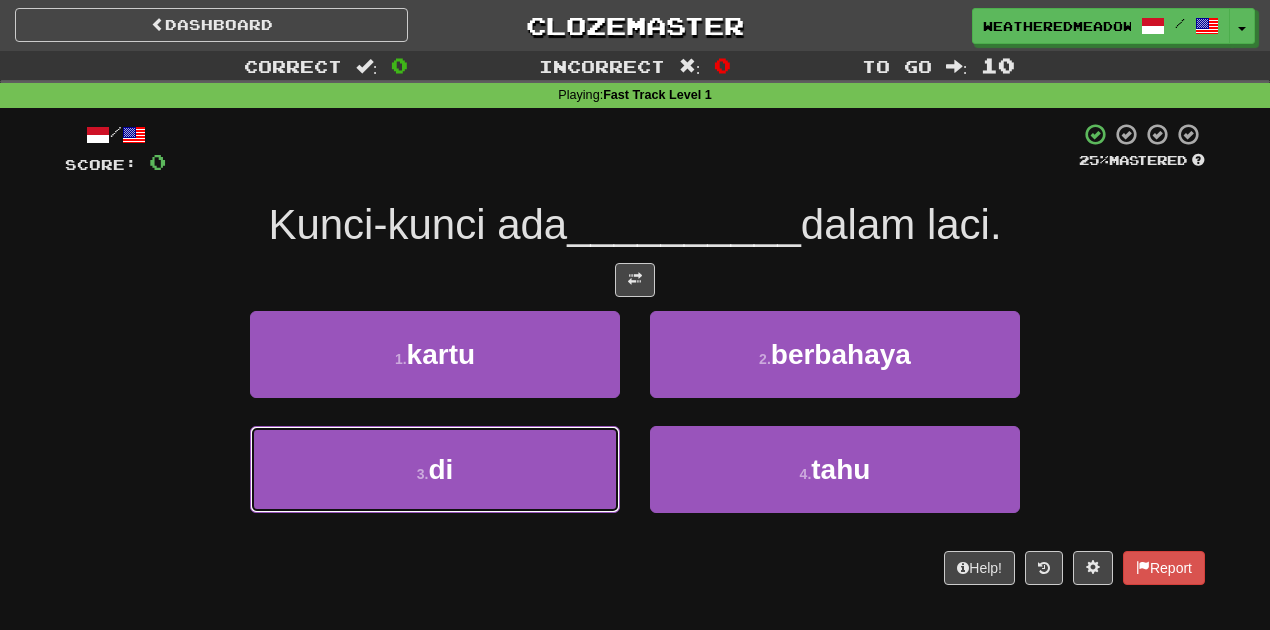 click on "3 .  di" at bounding box center [435, 469] 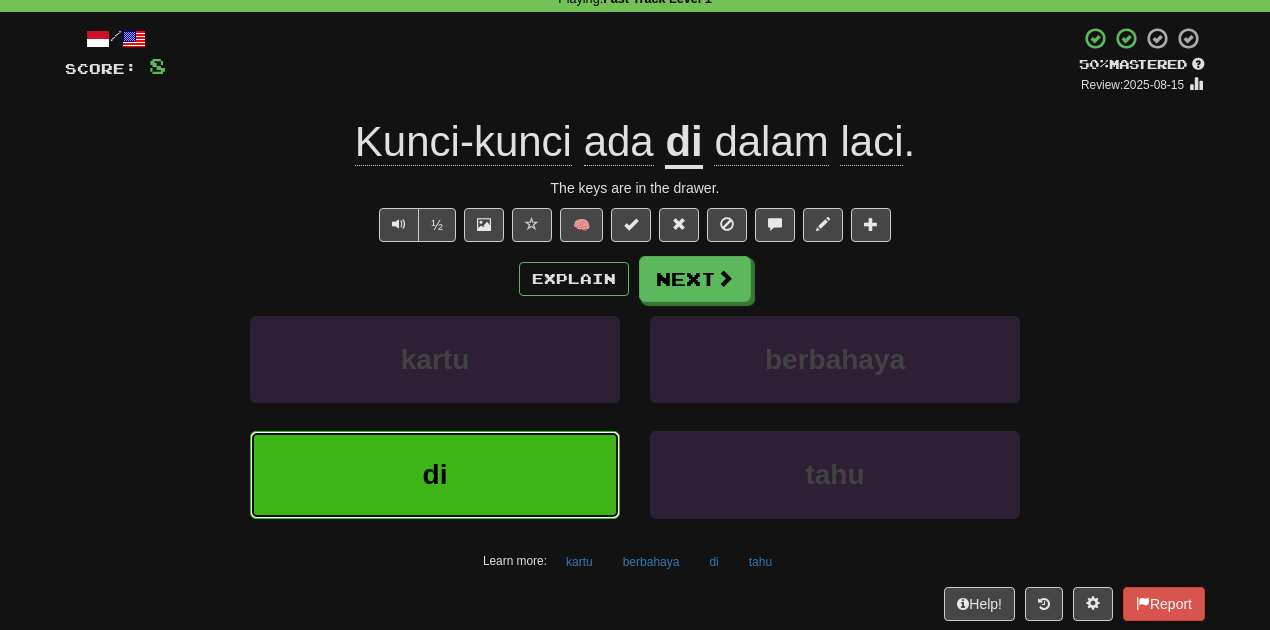 scroll, scrollTop: 92, scrollLeft: 0, axis: vertical 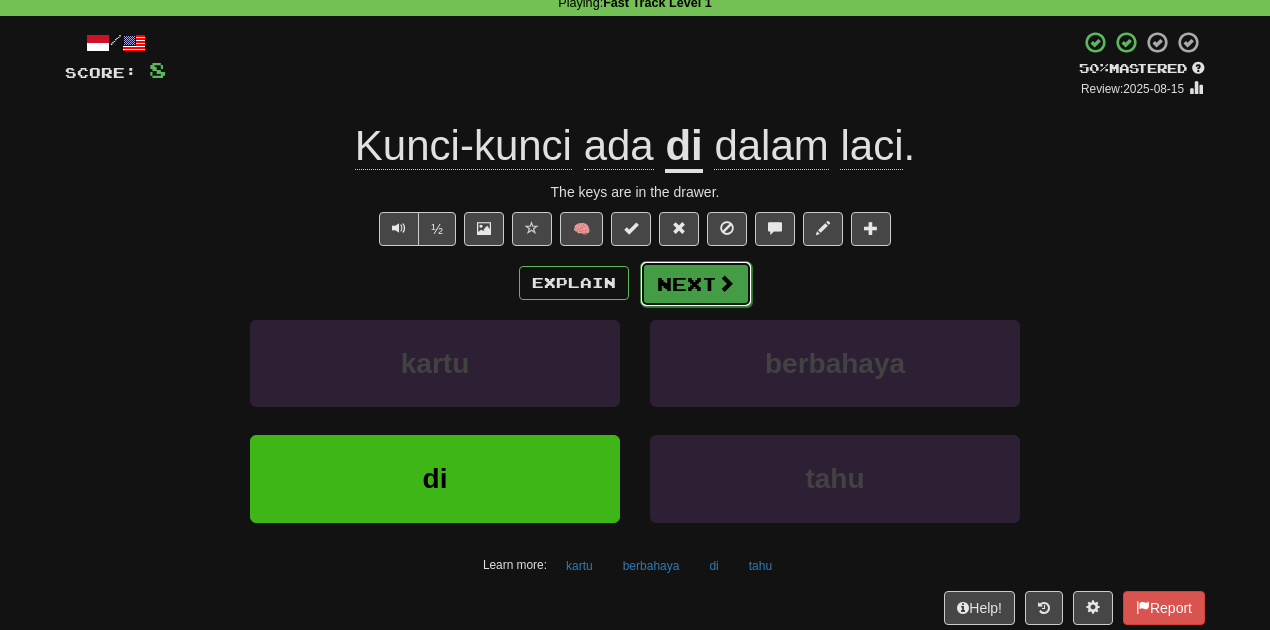 click on "Next" at bounding box center (696, 284) 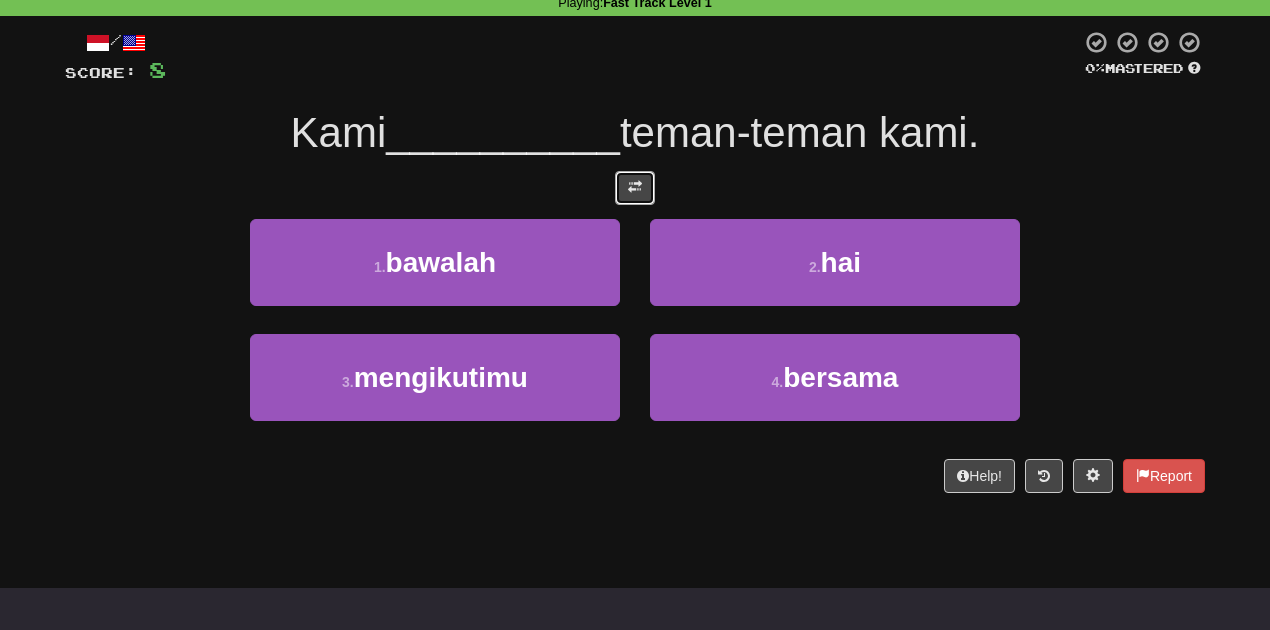 click at bounding box center [635, 188] 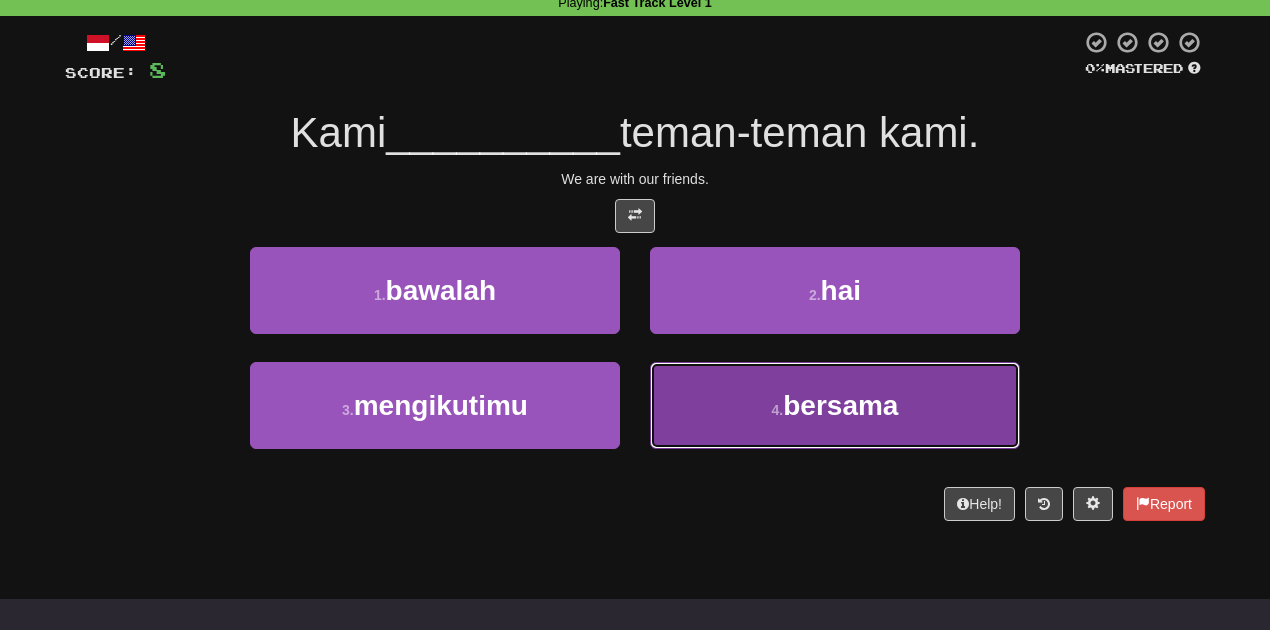 click on "4 .  bersama" at bounding box center [835, 405] 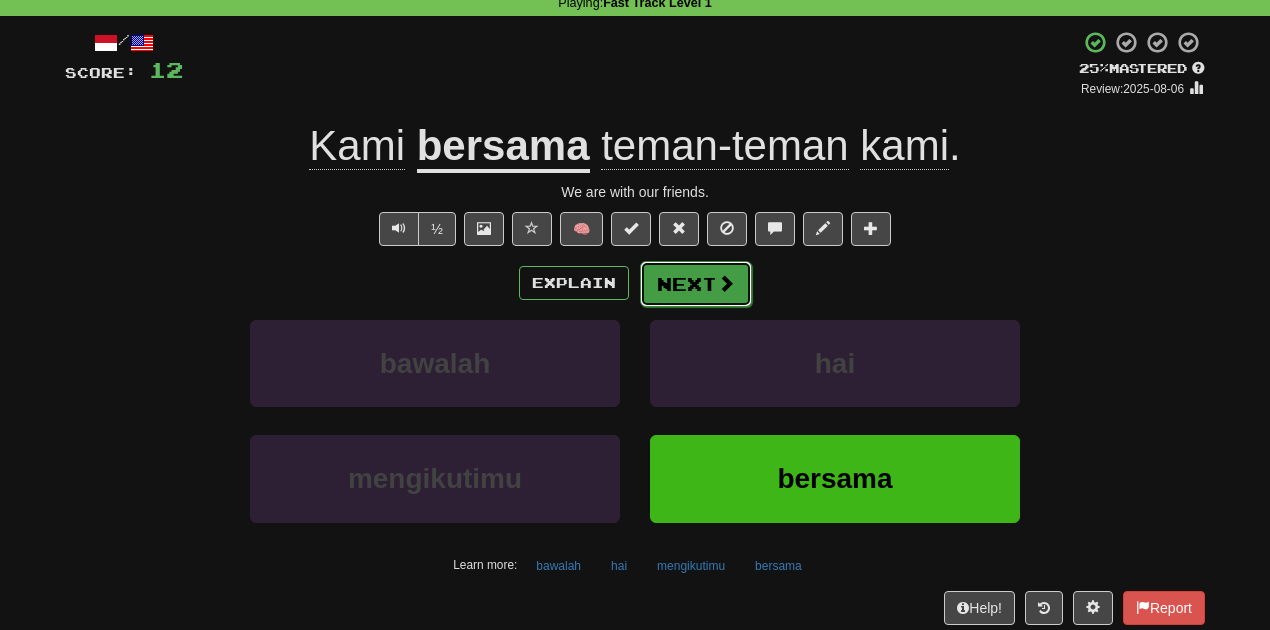 click on "Next" at bounding box center [696, 284] 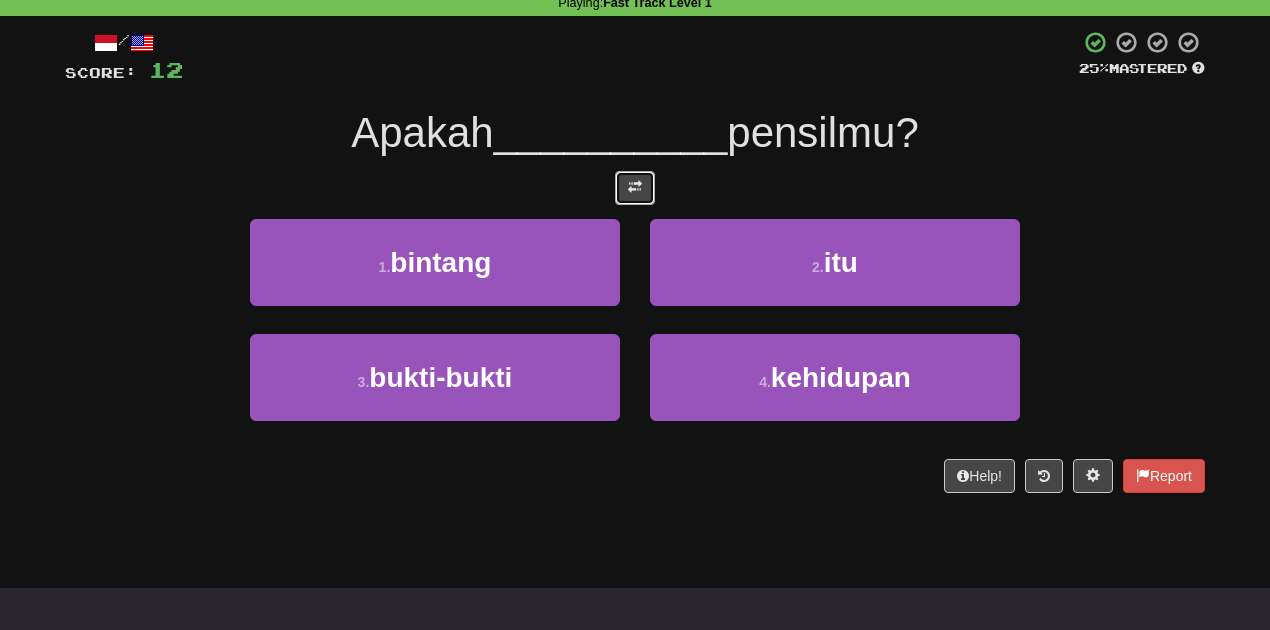 click at bounding box center [635, 187] 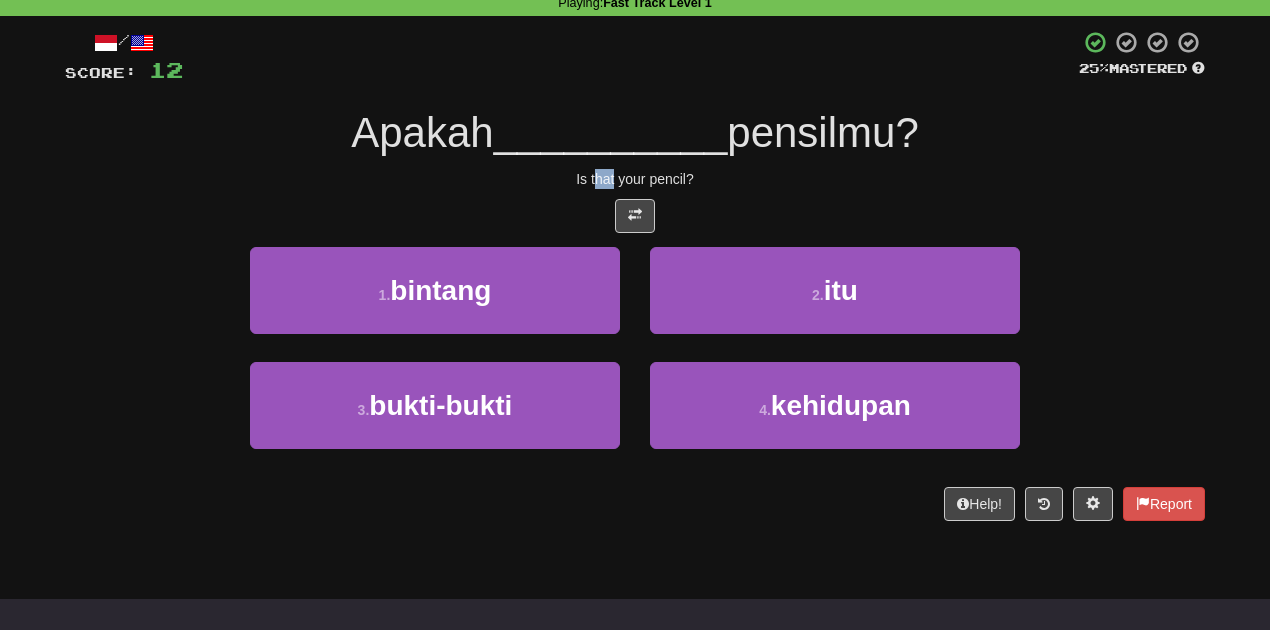 drag, startPoint x: 596, startPoint y: 175, endPoint x: 616, endPoint y: 178, distance: 20.22375 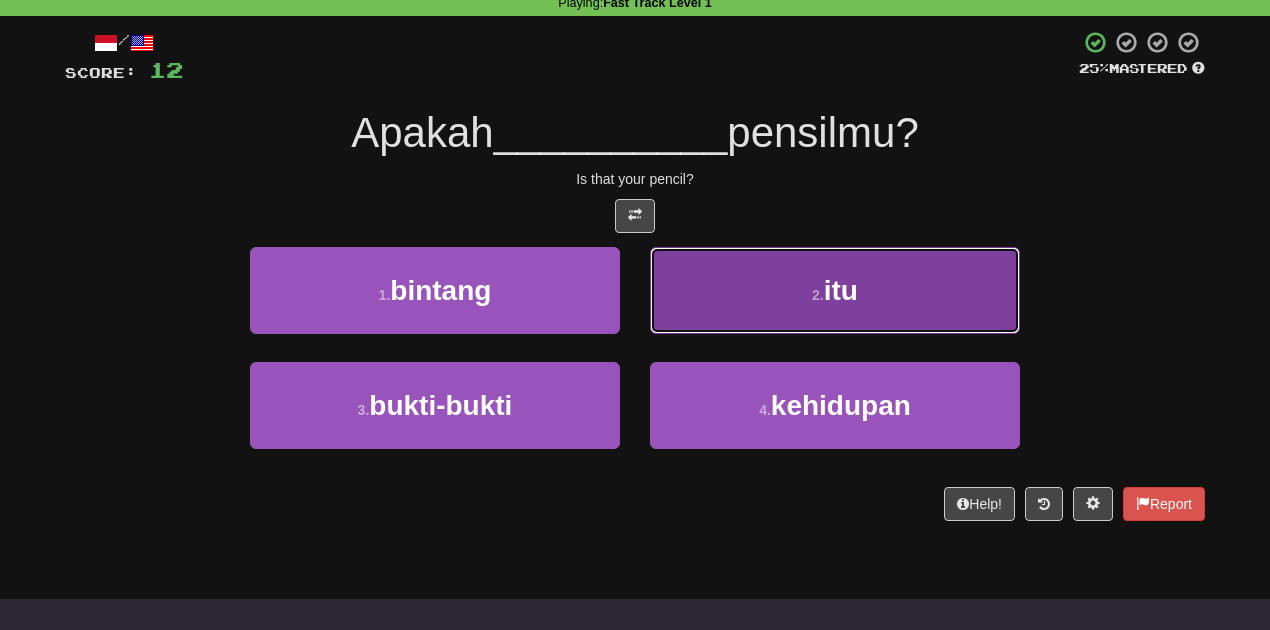 click on "2 .  itu" at bounding box center [835, 290] 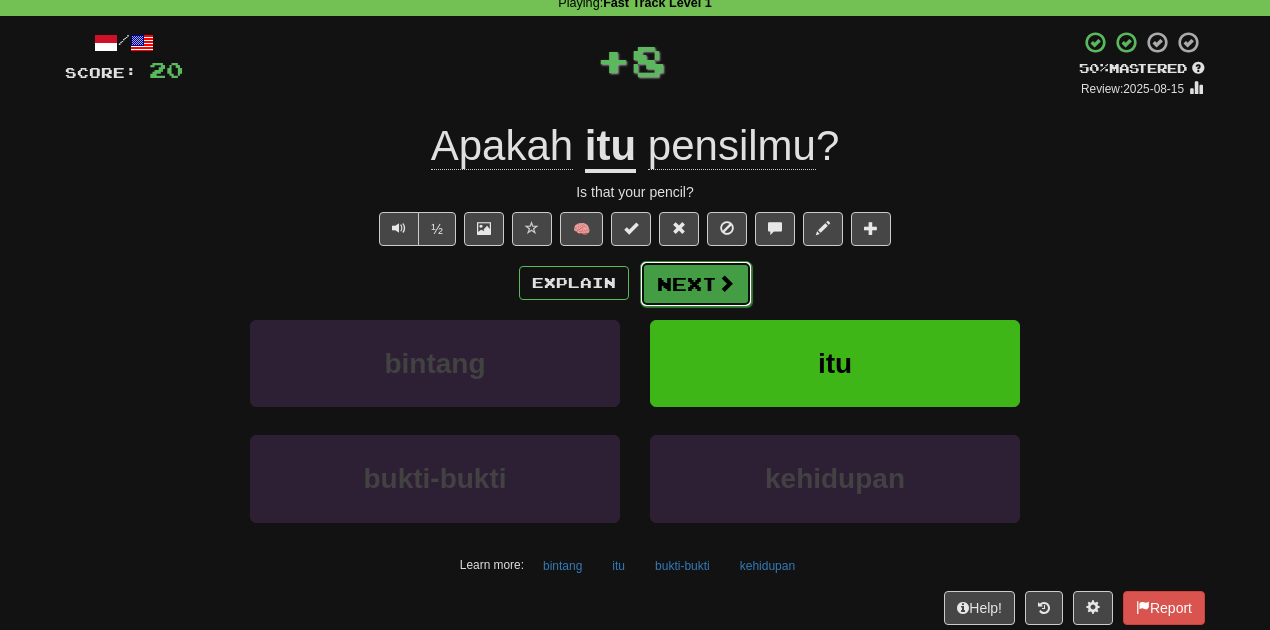 click on "Next" at bounding box center (696, 284) 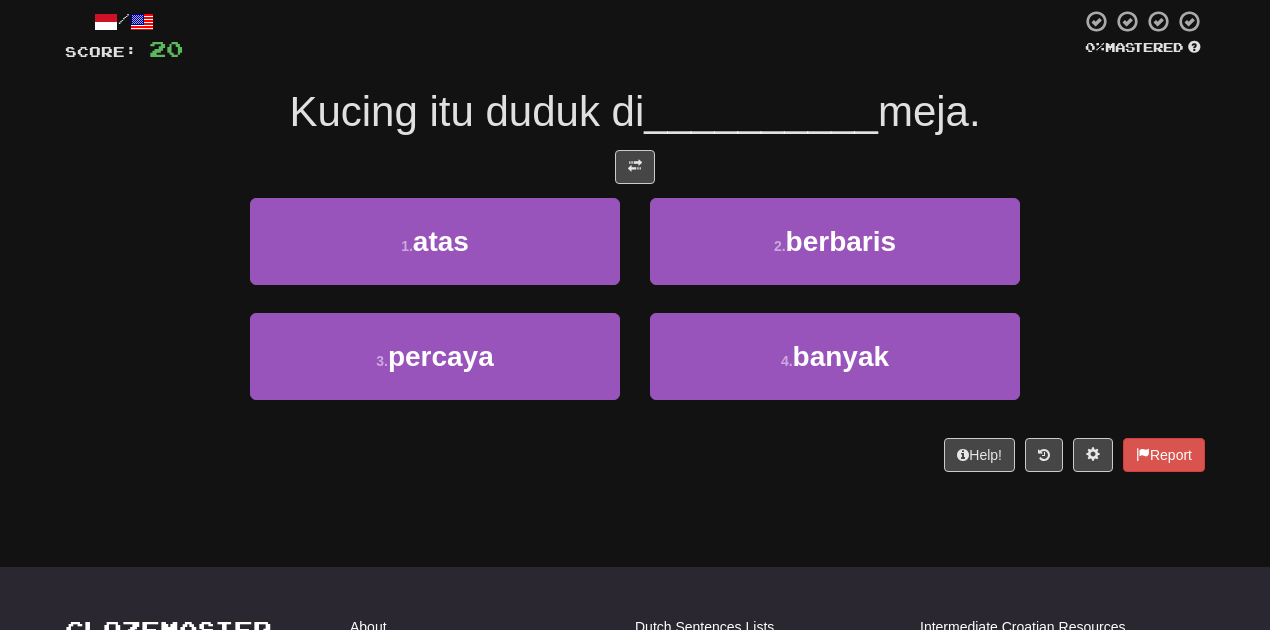 scroll, scrollTop: 114, scrollLeft: 0, axis: vertical 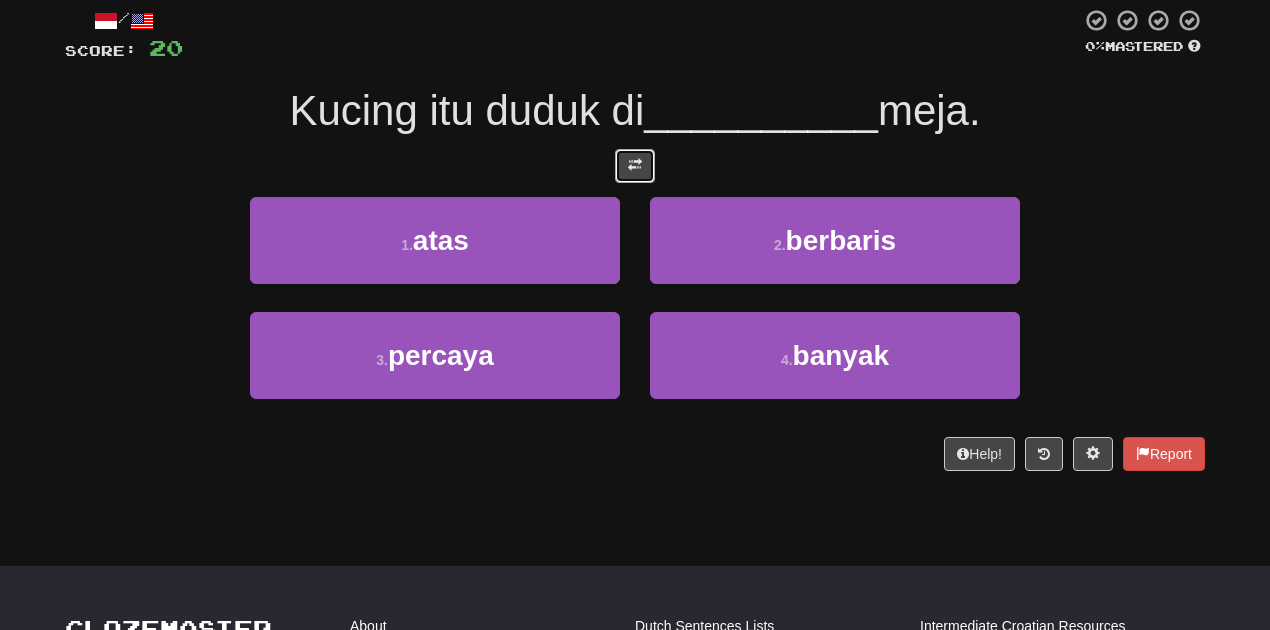 click at bounding box center [635, 166] 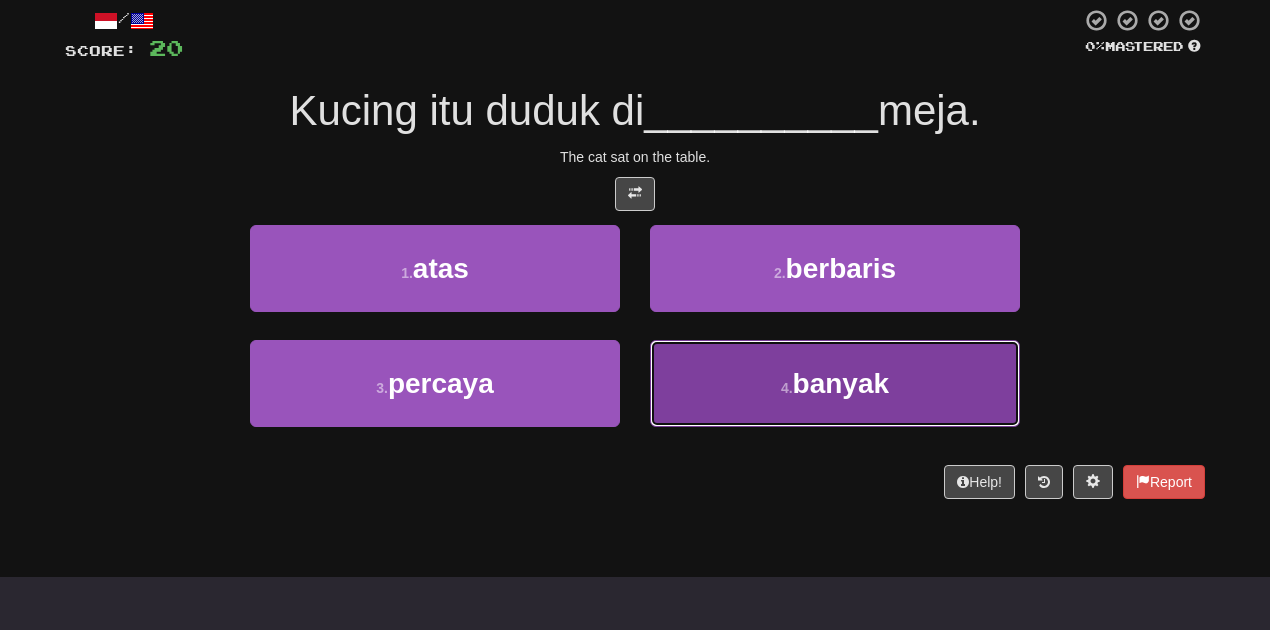 click on "4 .  banyak" at bounding box center [835, 383] 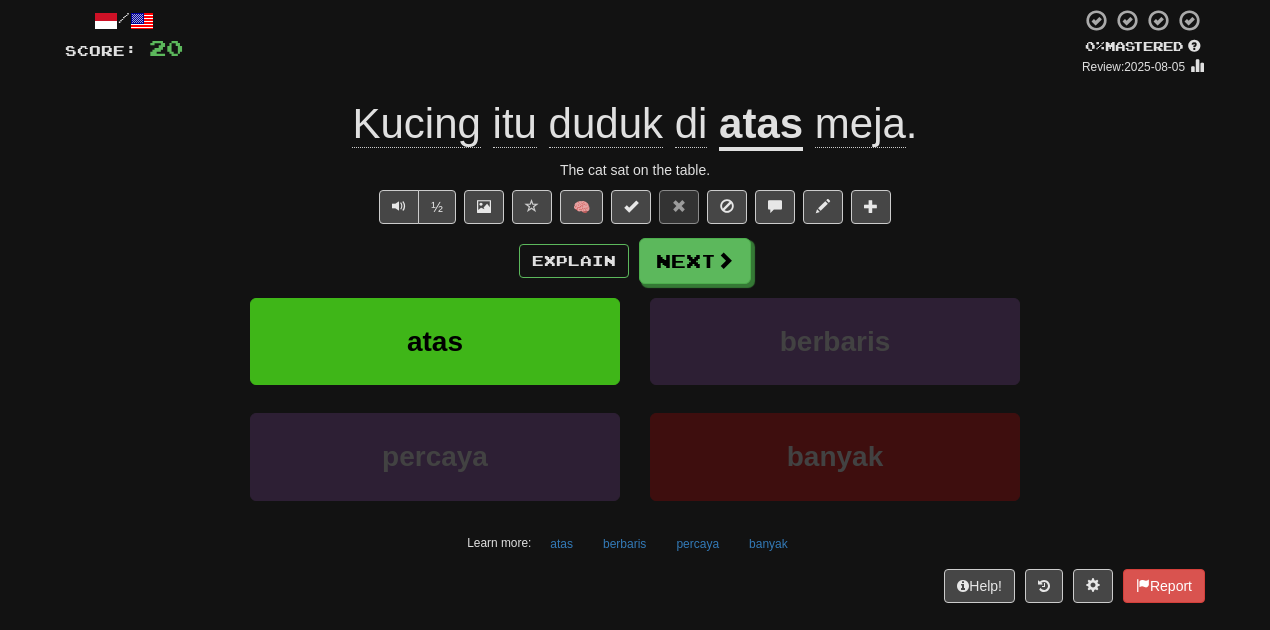 click on "atas" at bounding box center (761, 125) 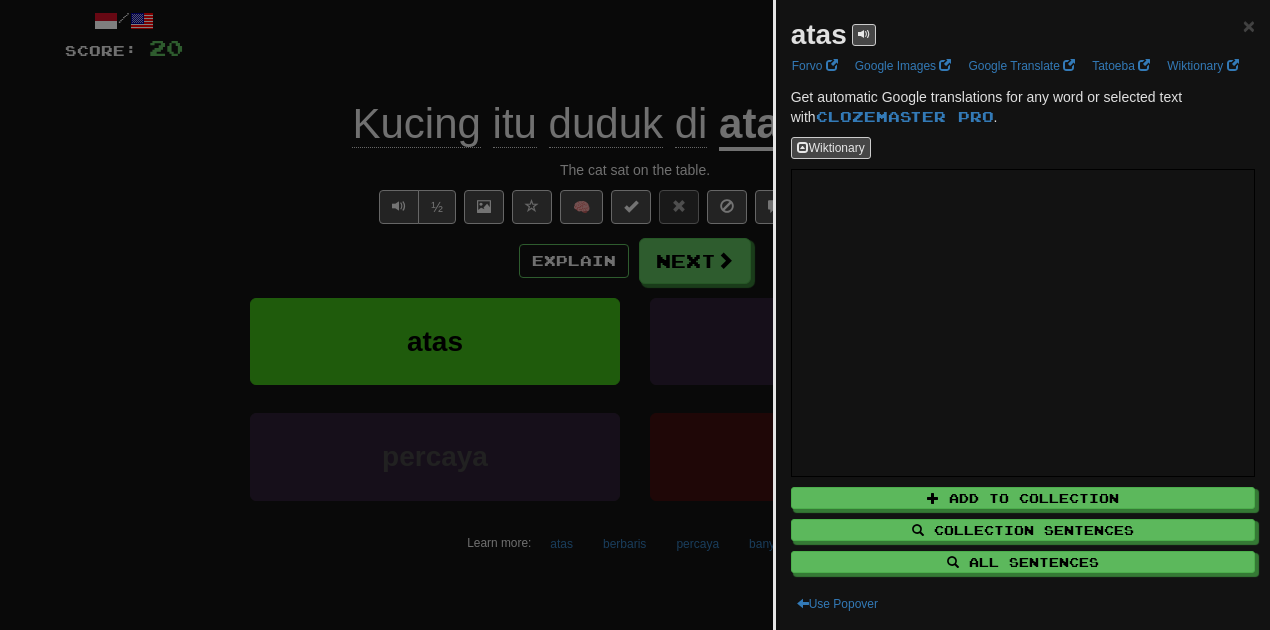 click at bounding box center (635, 315) 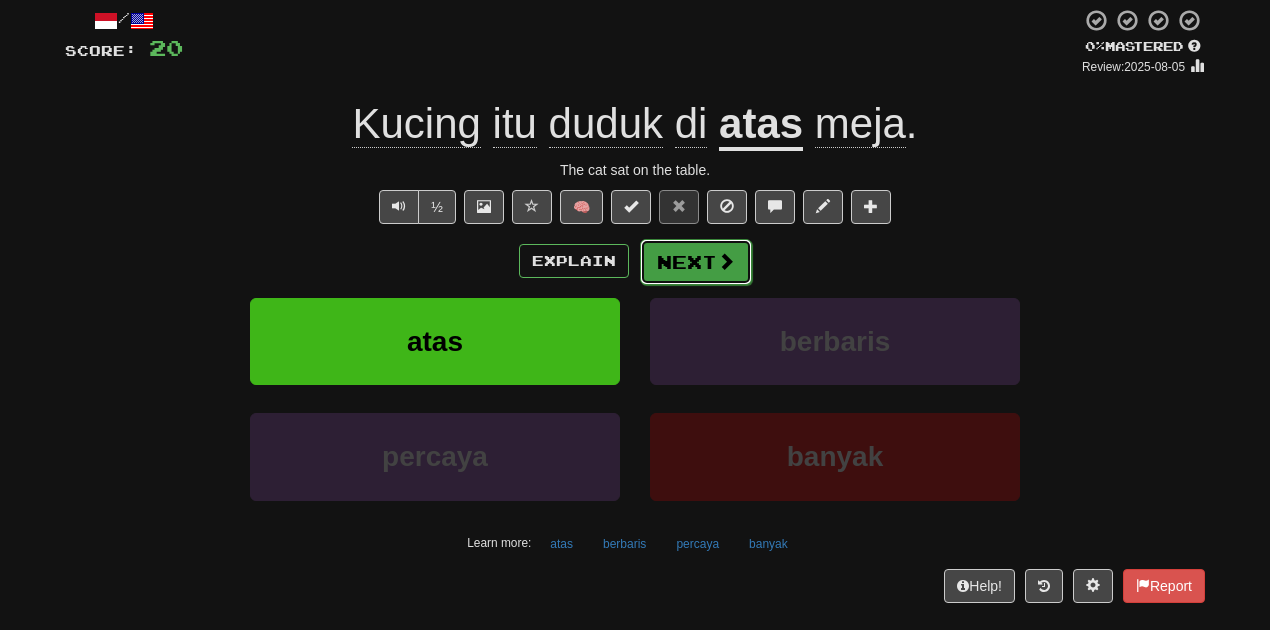click on "Next" at bounding box center (696, 262) 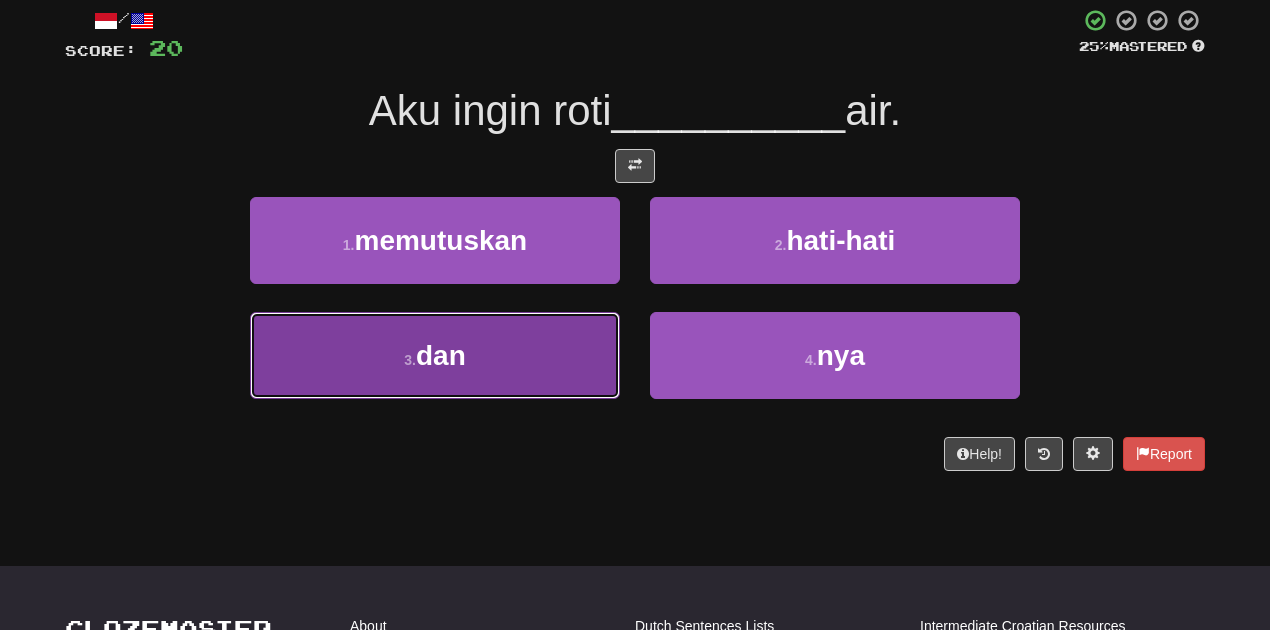 click on "3 .  dan" at bounding box center (435, 355) 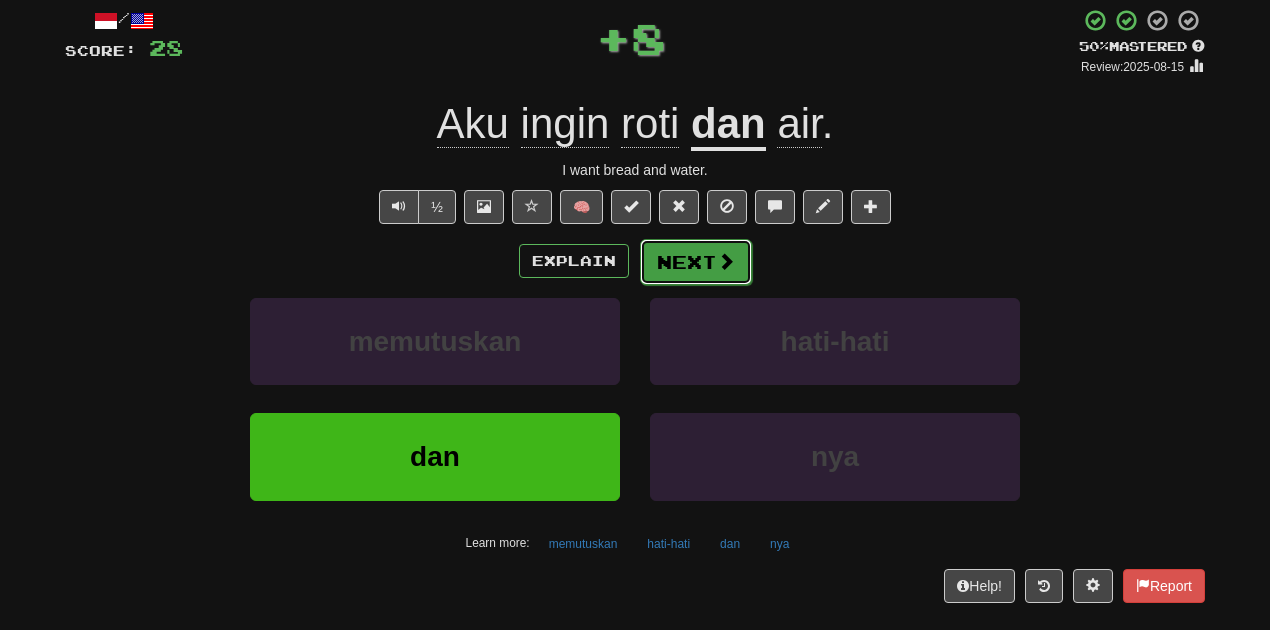 click on "Next" at bounding box center (696, 262) 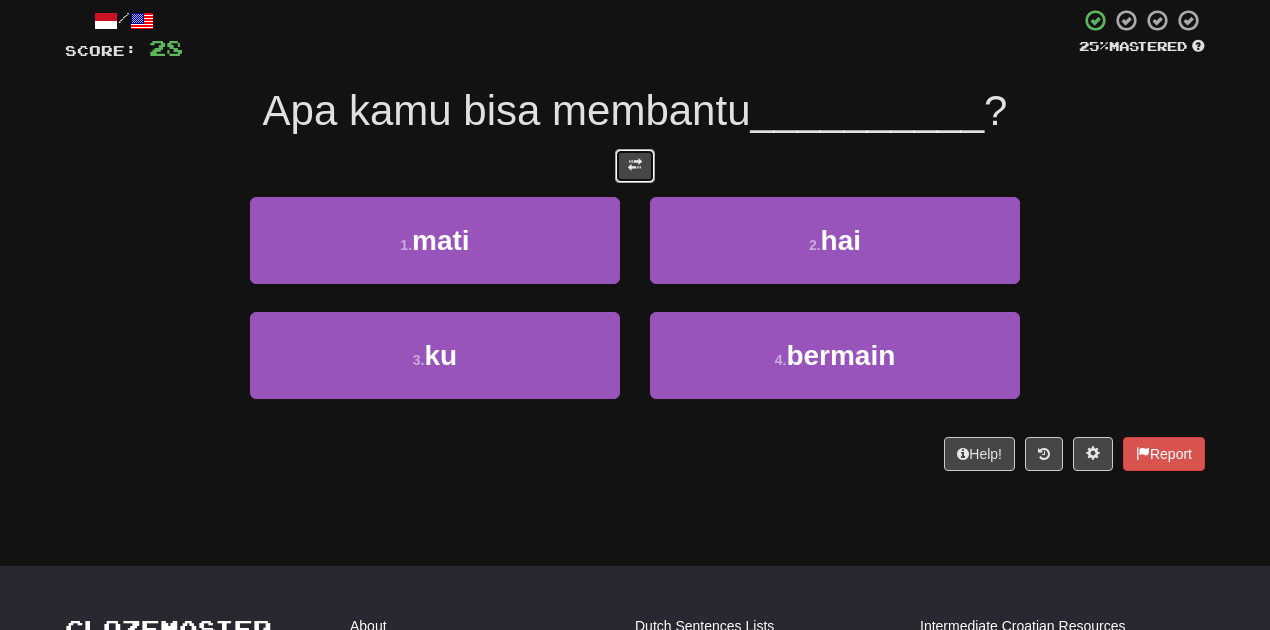 click at bounding box center (635, 166) 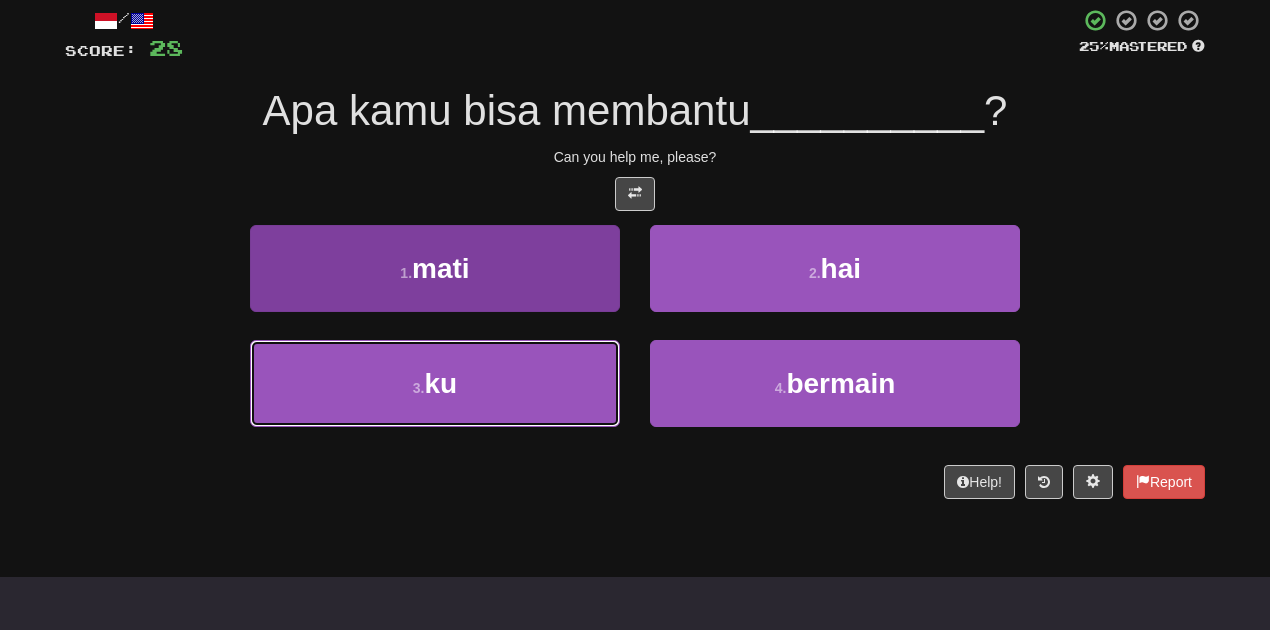 click on "3 .  ku" at bounding box center [435, 383] 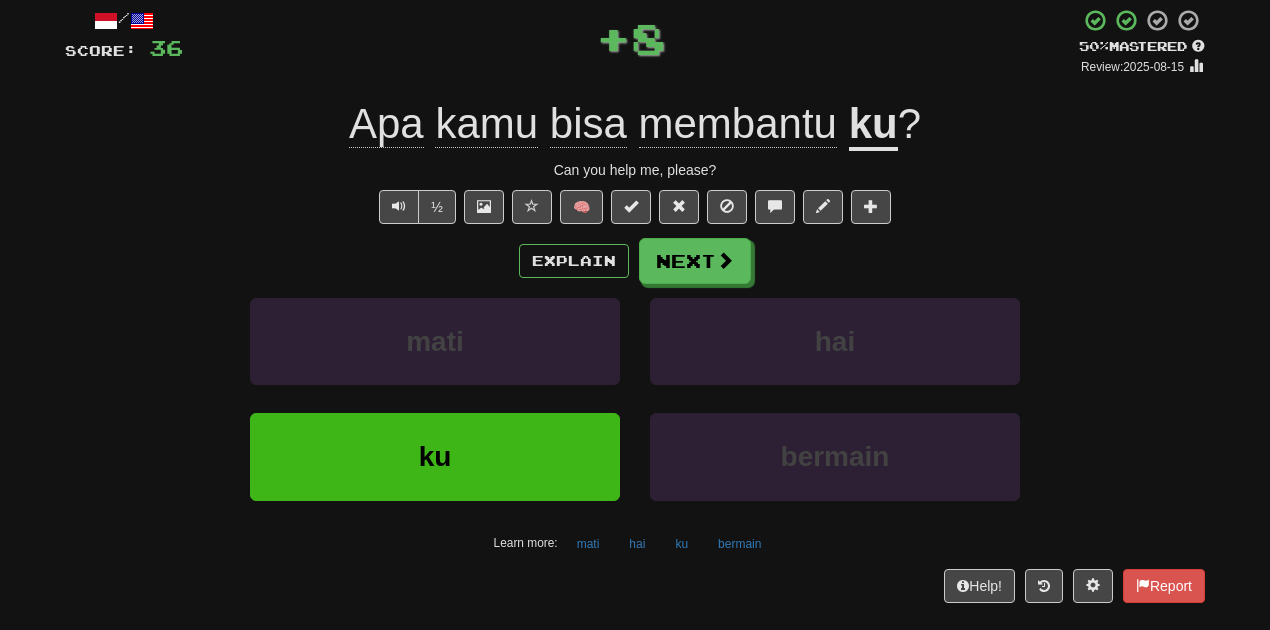 click on "Explain Next" at bounding box center [635, 261] 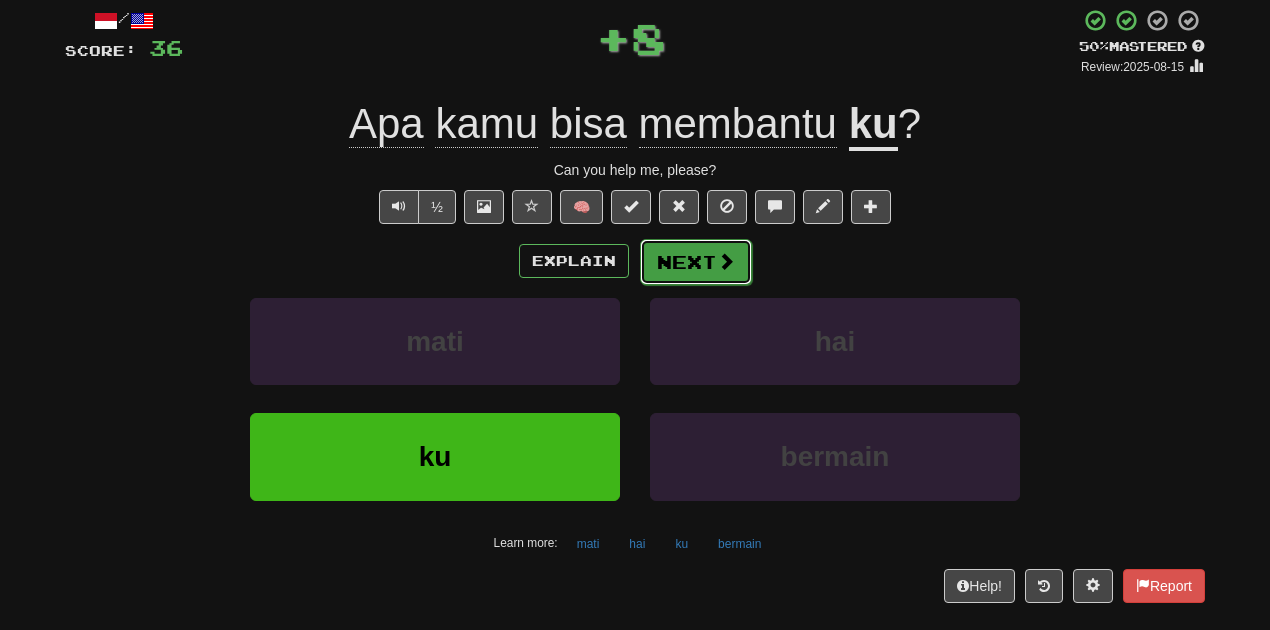 click on "Next" at bounding box center [696, 262] 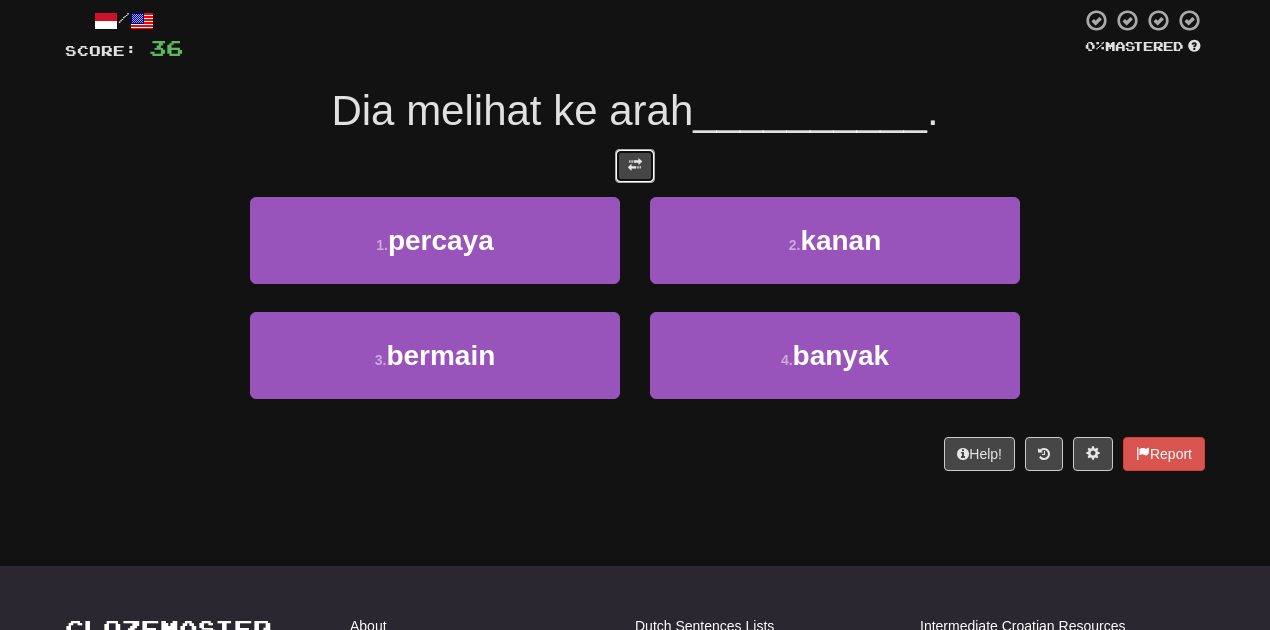click at bounding box center [635, 166] 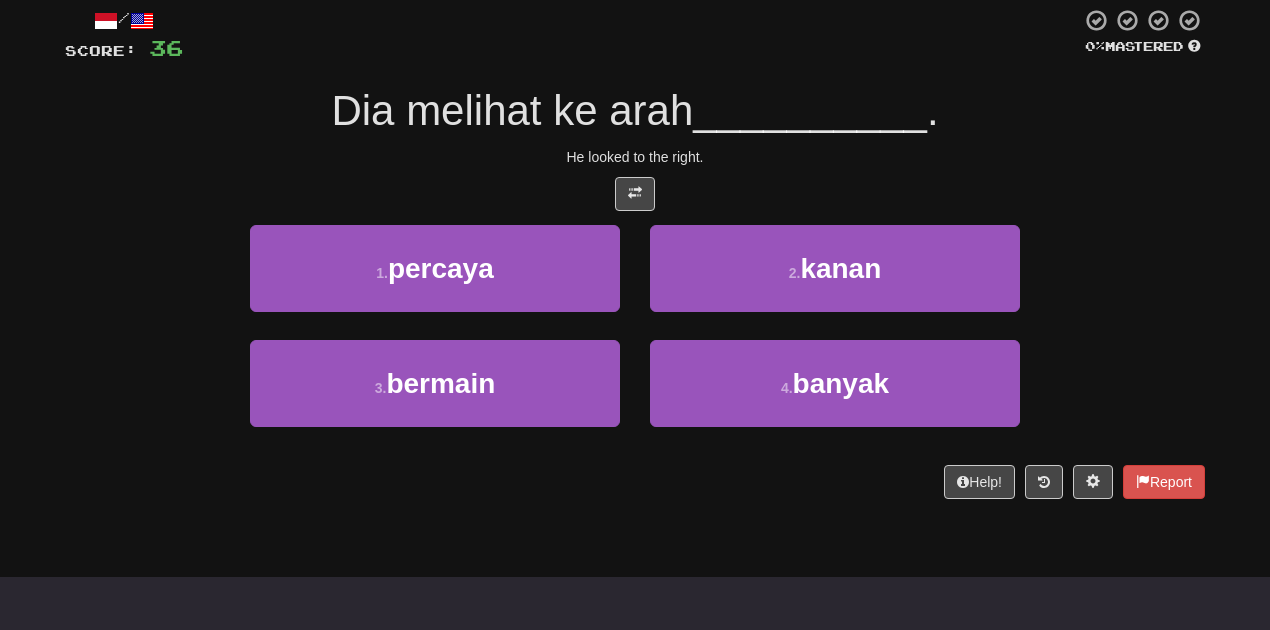 click on "/ Score: 36 0 % Mastered Dia melihat ke arah __________. He looked to the right. 1 . percaya 2 . kanan 3 . bermain 4 . banyak Help! Report" at bounding box center [635, 253] 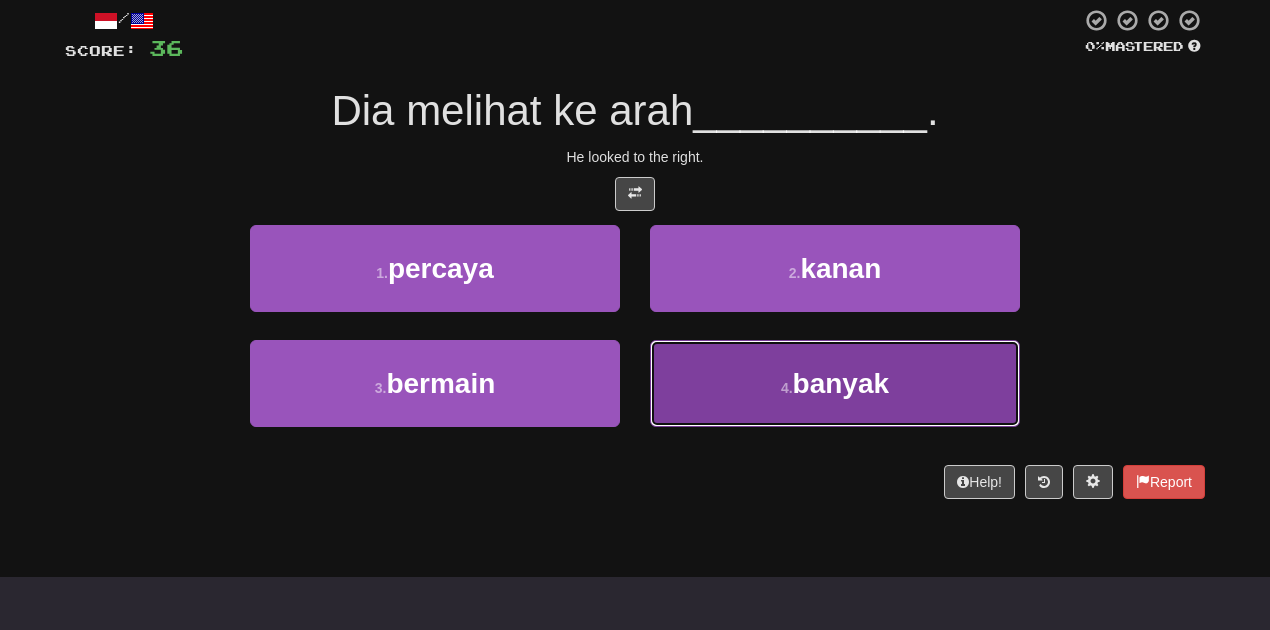 click on "4 .  banyak" at bounding box center (835, 383) 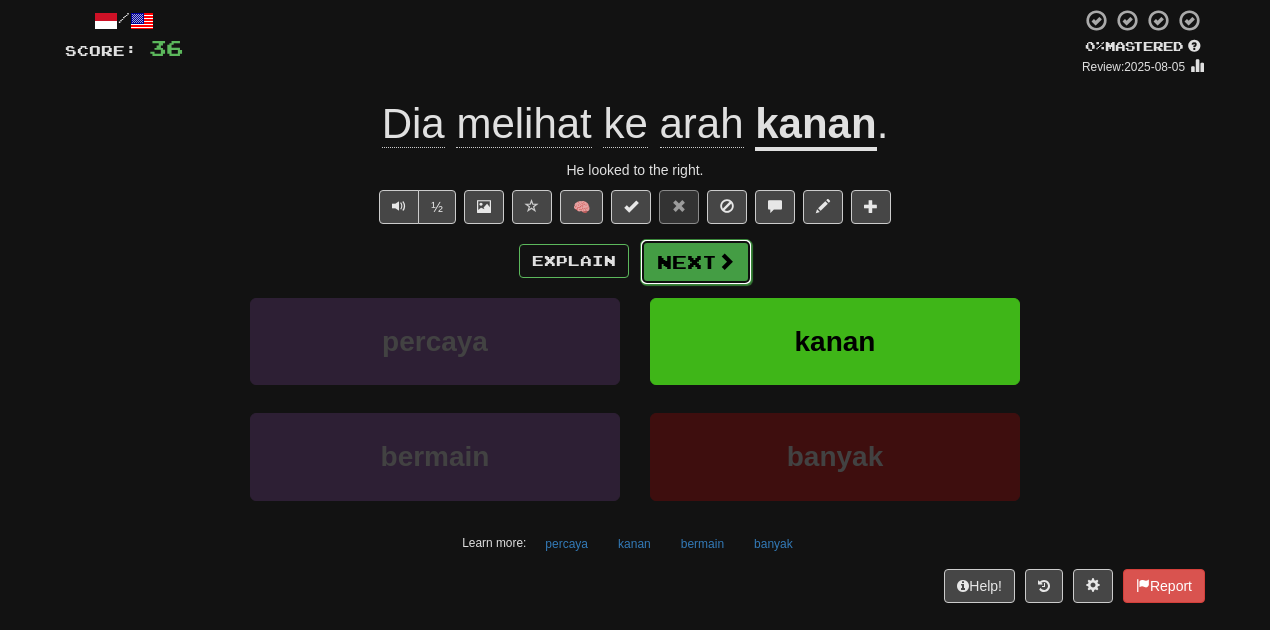 click at bounding box center [726, 261] 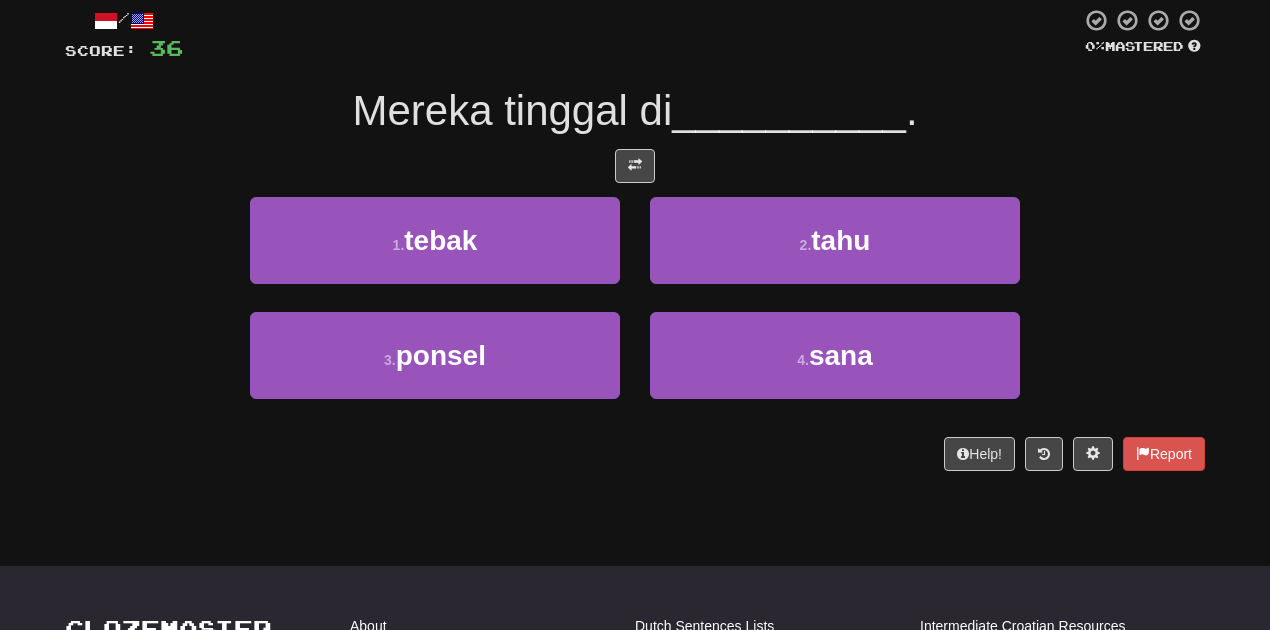 click on "Mereka tinggal di [ADDRESS]." at bounding box center [635, 111] 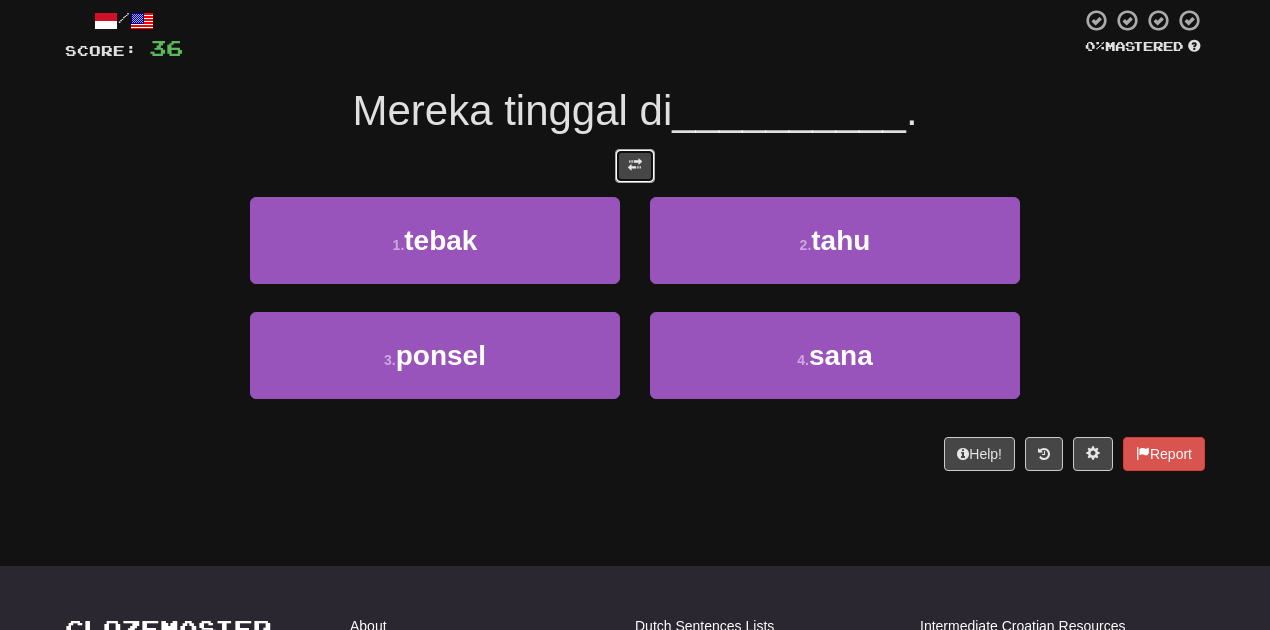 click at bounding box center [635, 166] 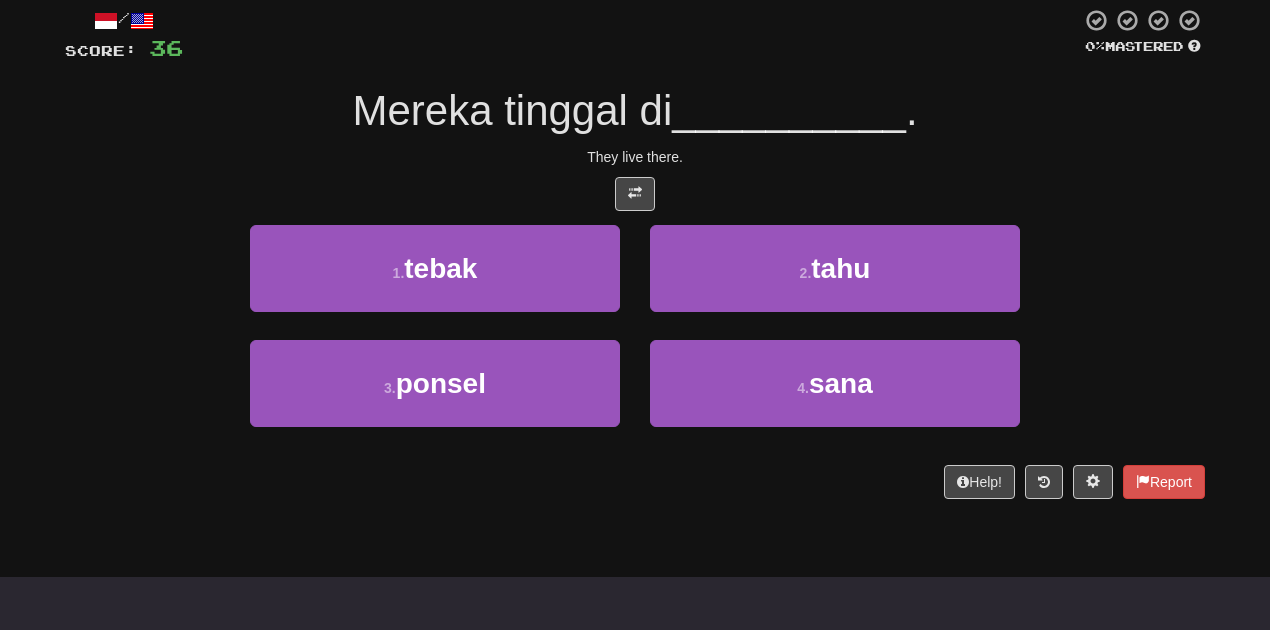 click on "They live there." at bounding box center (635, 157) 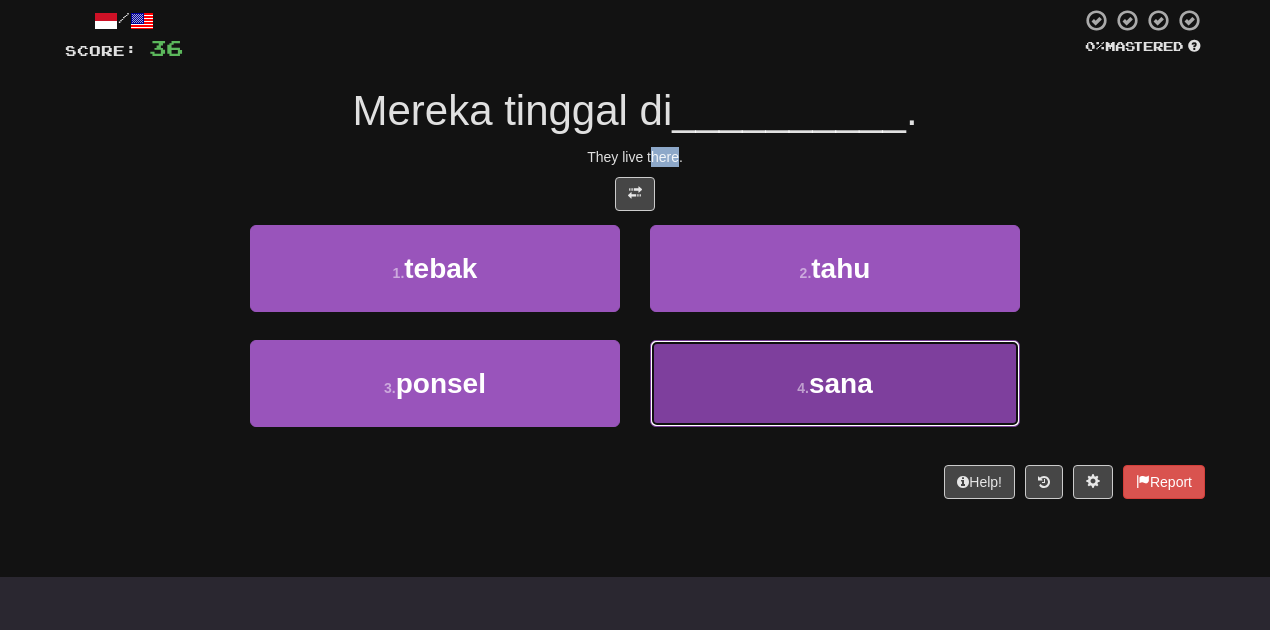 click on "4 .  sana" at bounding box center [835, 383] 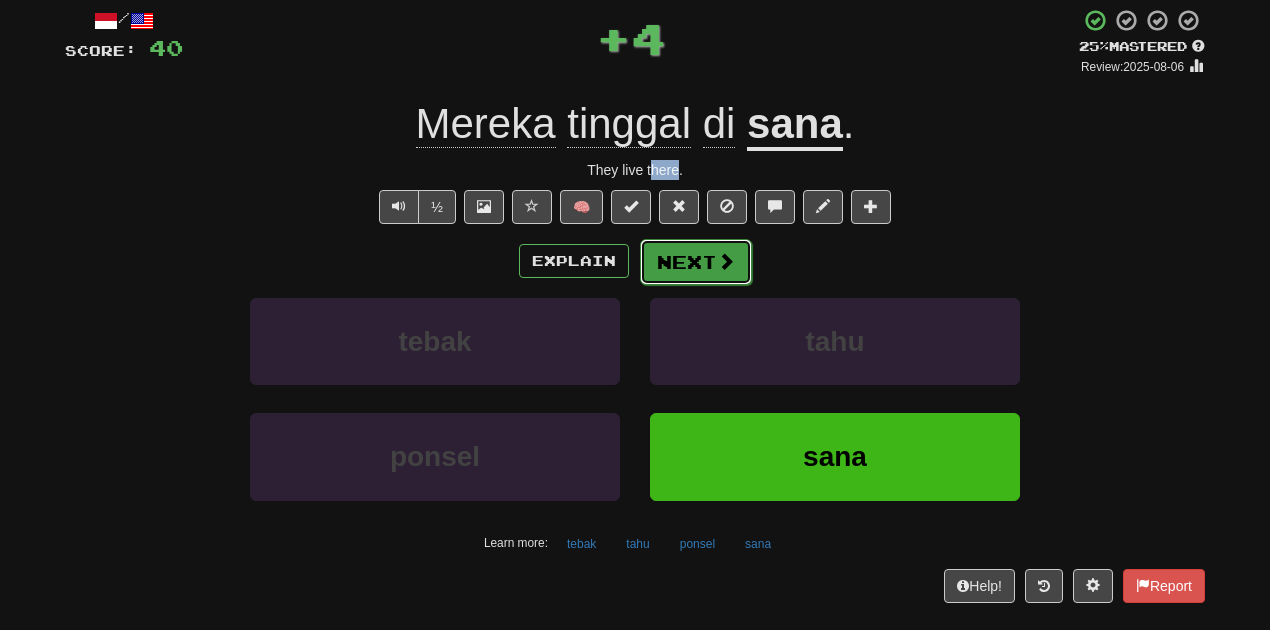 click on "Next" at bounding box center (696, 262) 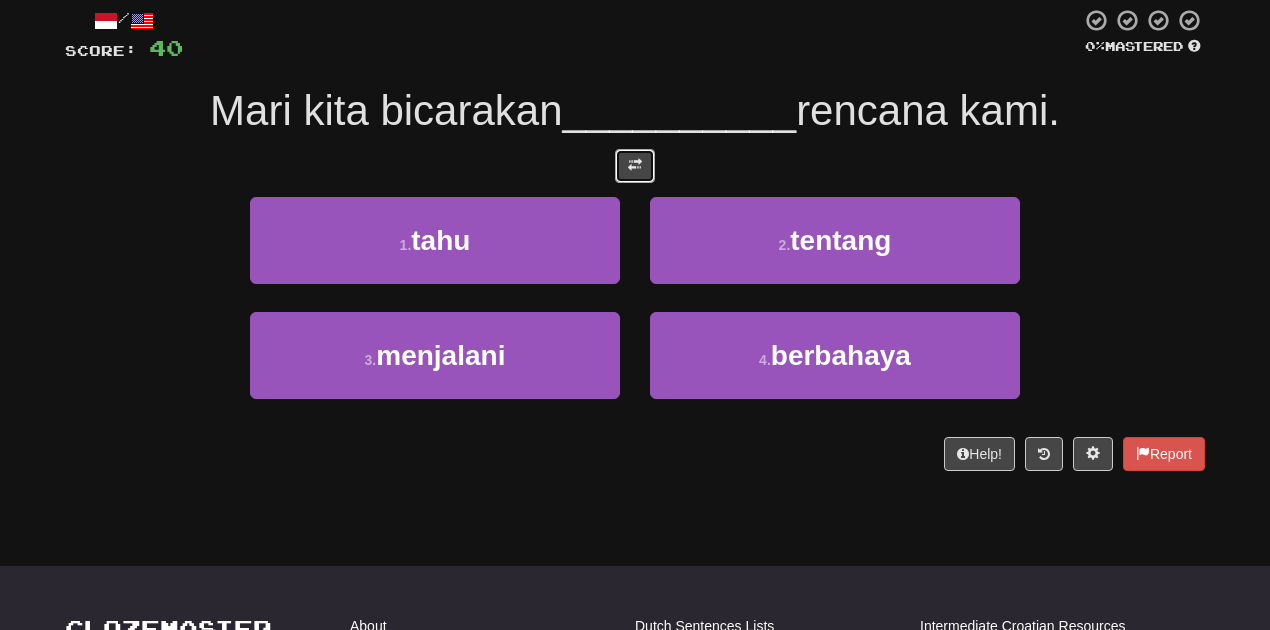 click at bounding box center (635, 165) 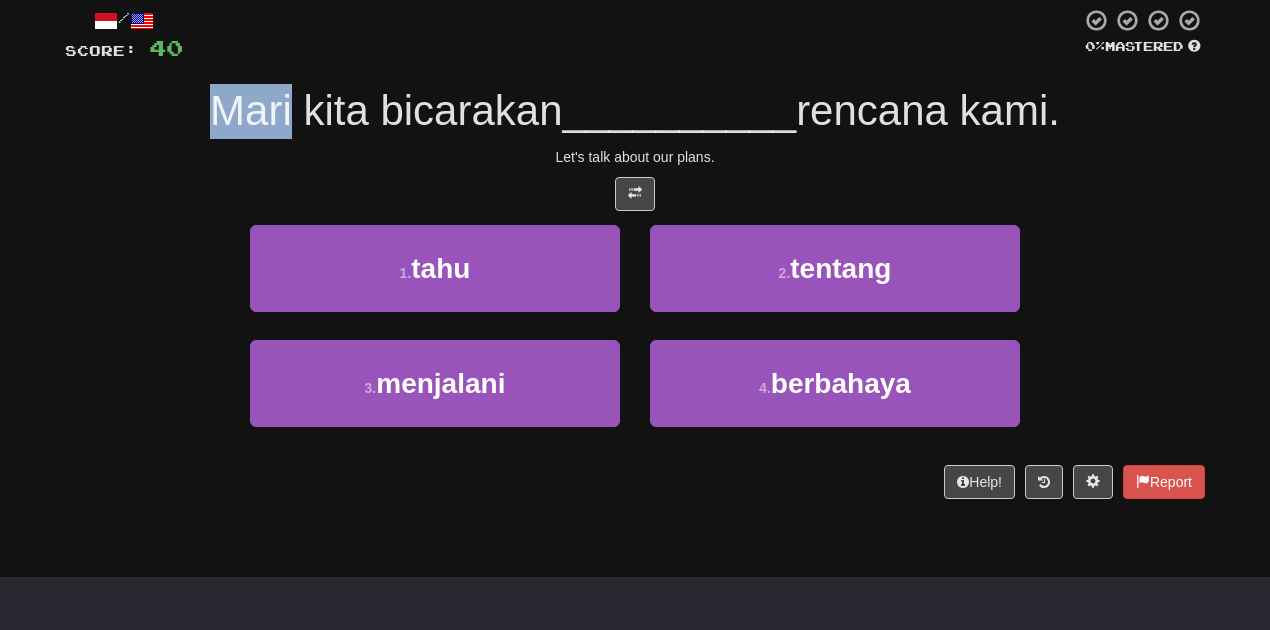 drag, startPoint x: 277, startPoint y: 114, endPoint x: 280, endPoint y: 141, distance: 27.166155 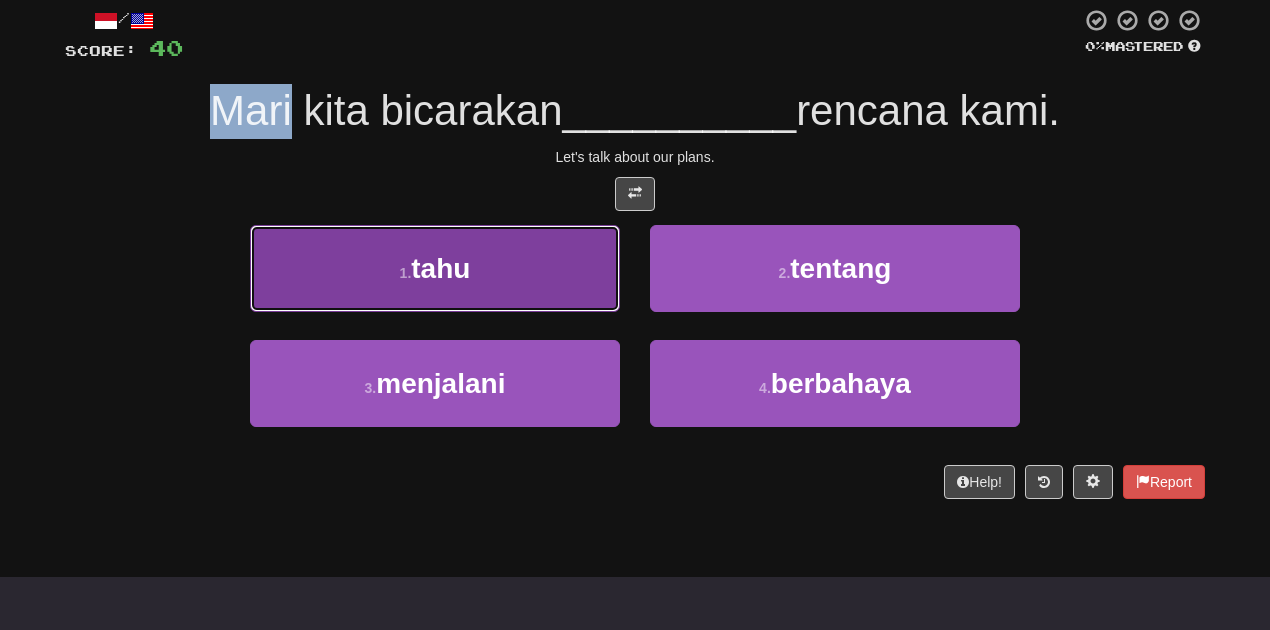 click on "tahu" at bounding box center (440, 268) 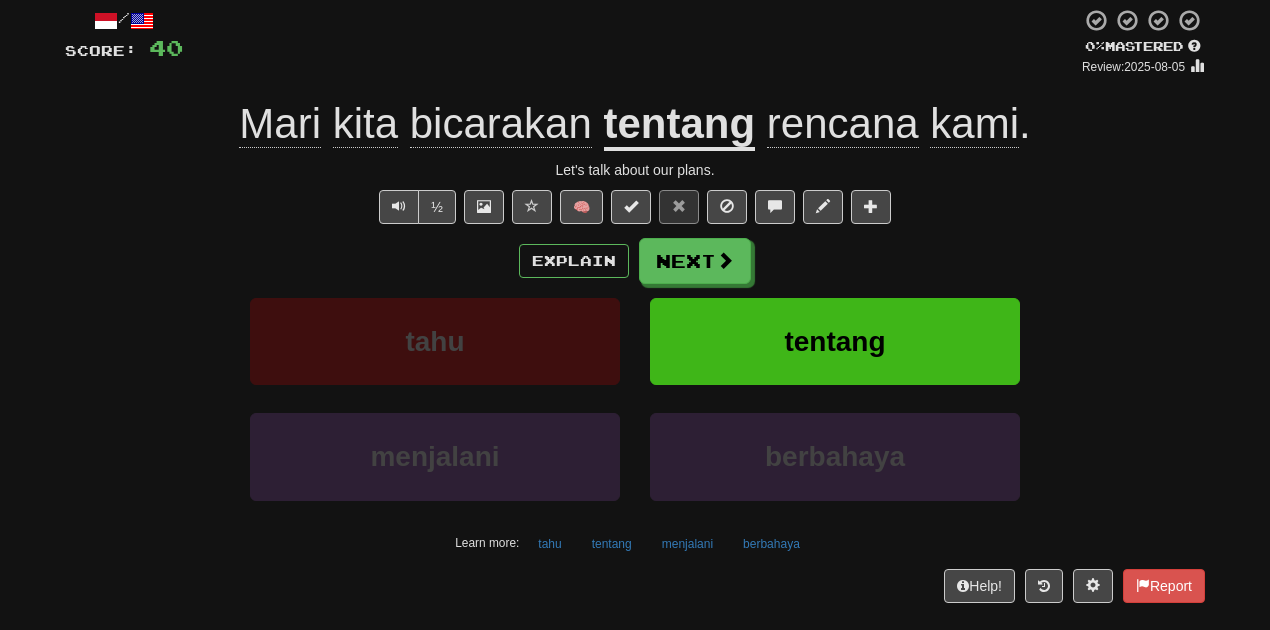 click on "tentang" at bounding box center (680, 125) 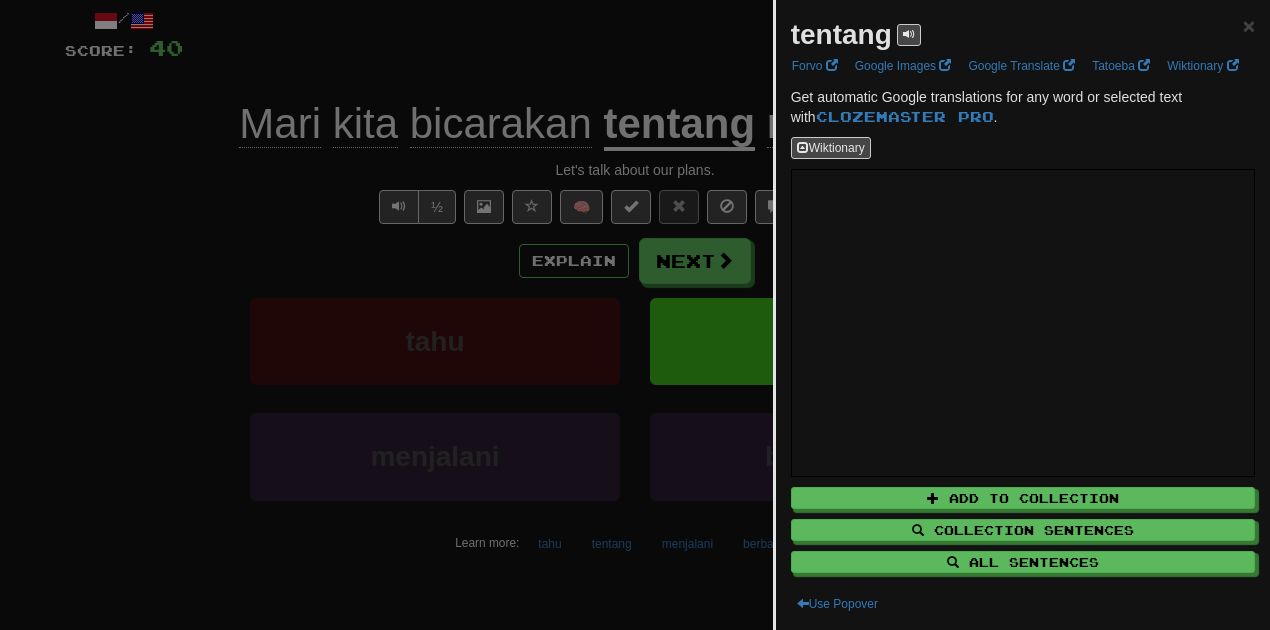 scroll, scrollTop: 11, scrollLeft: 0, axis: vertical 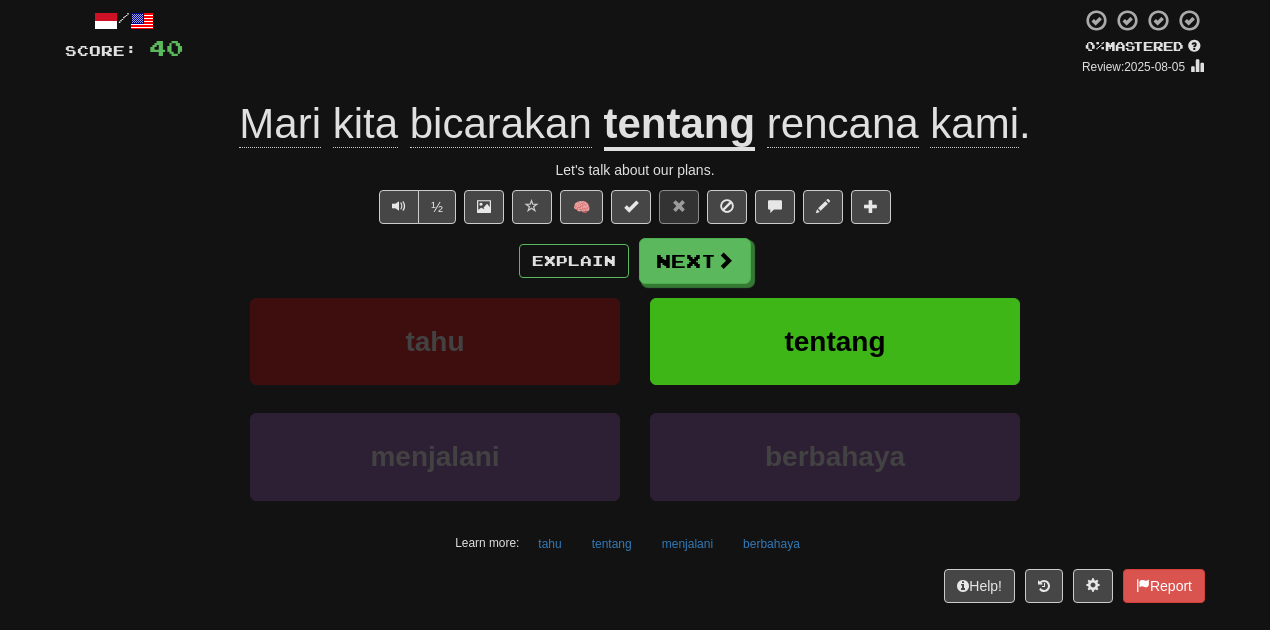 click on "Mari" 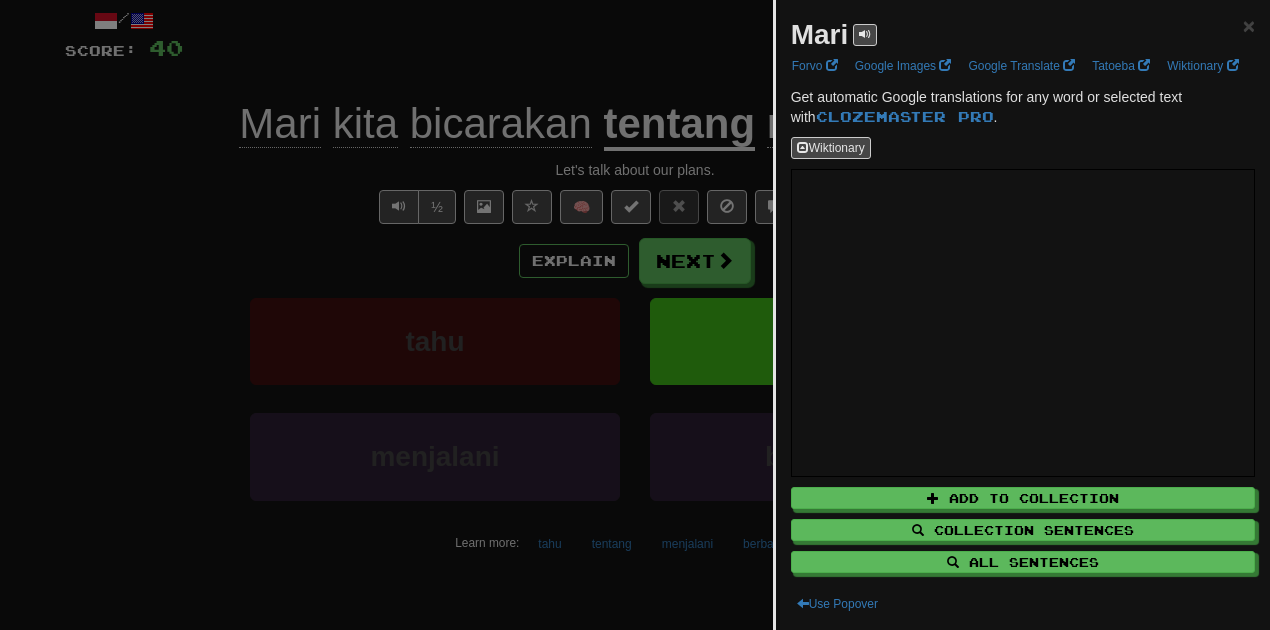 scroll, scrollTop: 11, scrollLeft: 0, axis: vertical 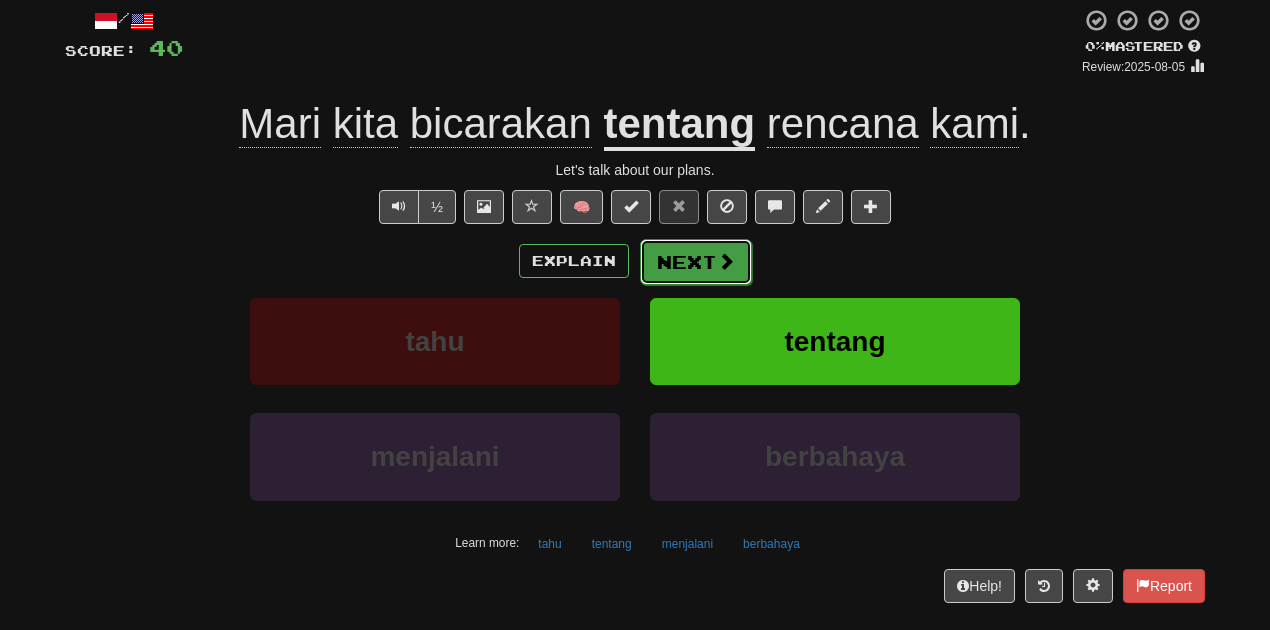 click on "Next" at bounding box center [696, 262] 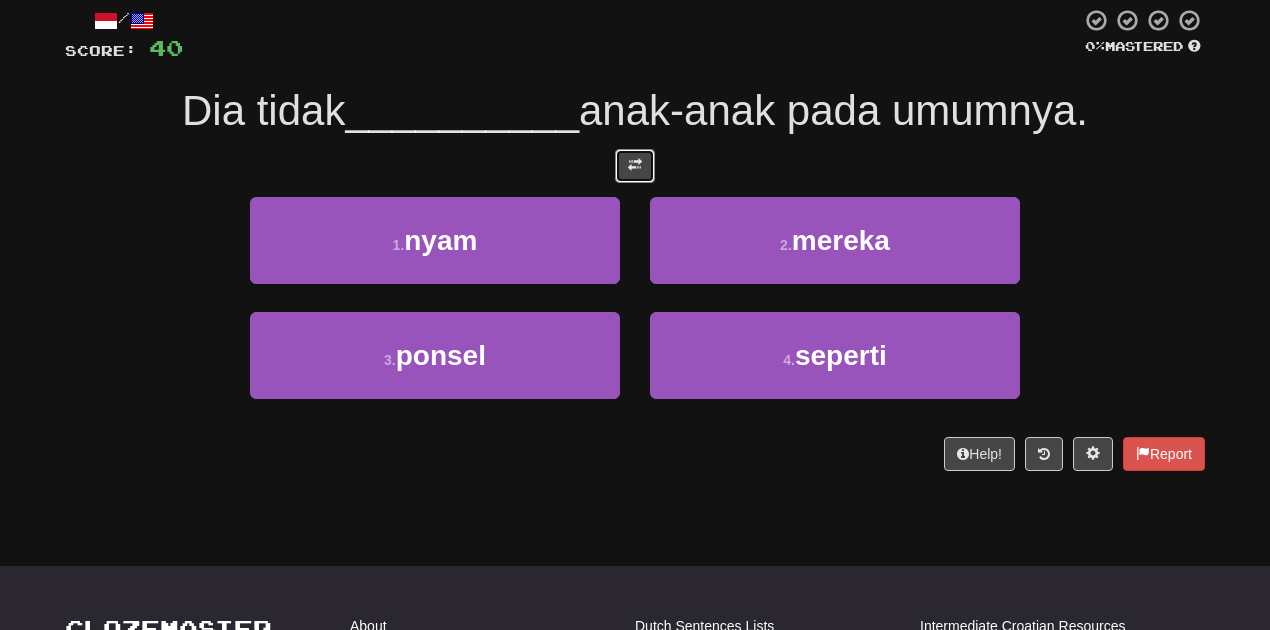 click at bounding box center (635, 165) 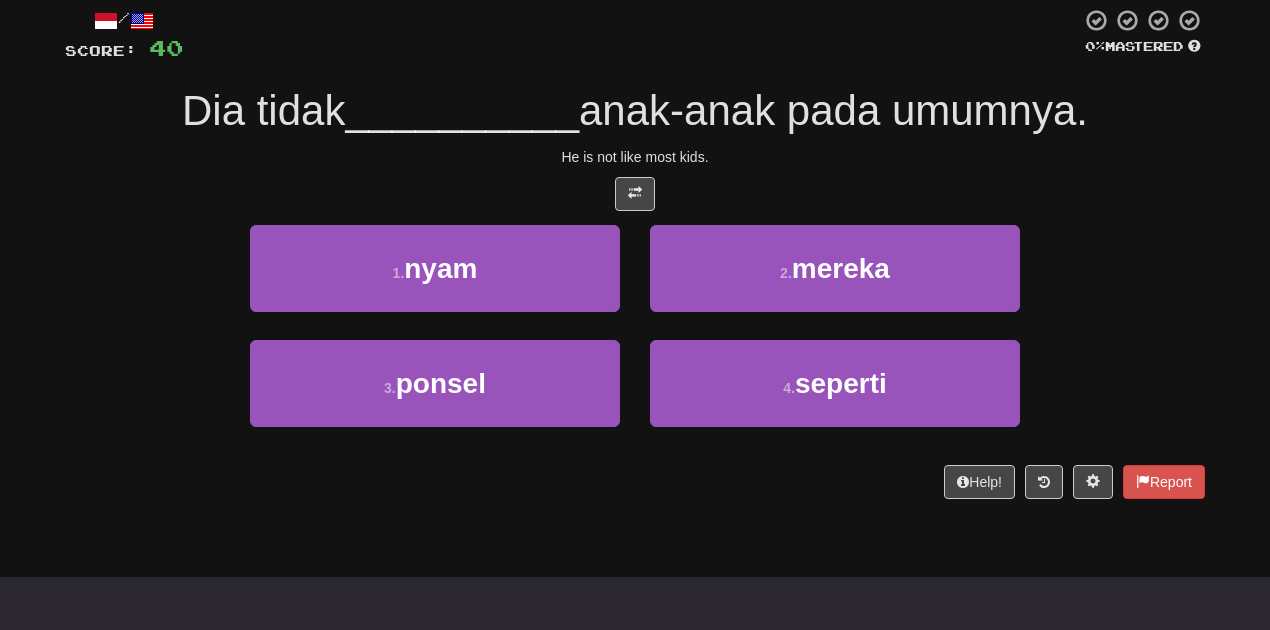 click on "/ Score: 40 0 % Mastered Dia tidak __________ anak-anak pada umumnya. He is not like most kids. 1 . nyam 2 . mereka 3 . ponsel 4 . seperti Help! Report" at bounding box center (635, 260) 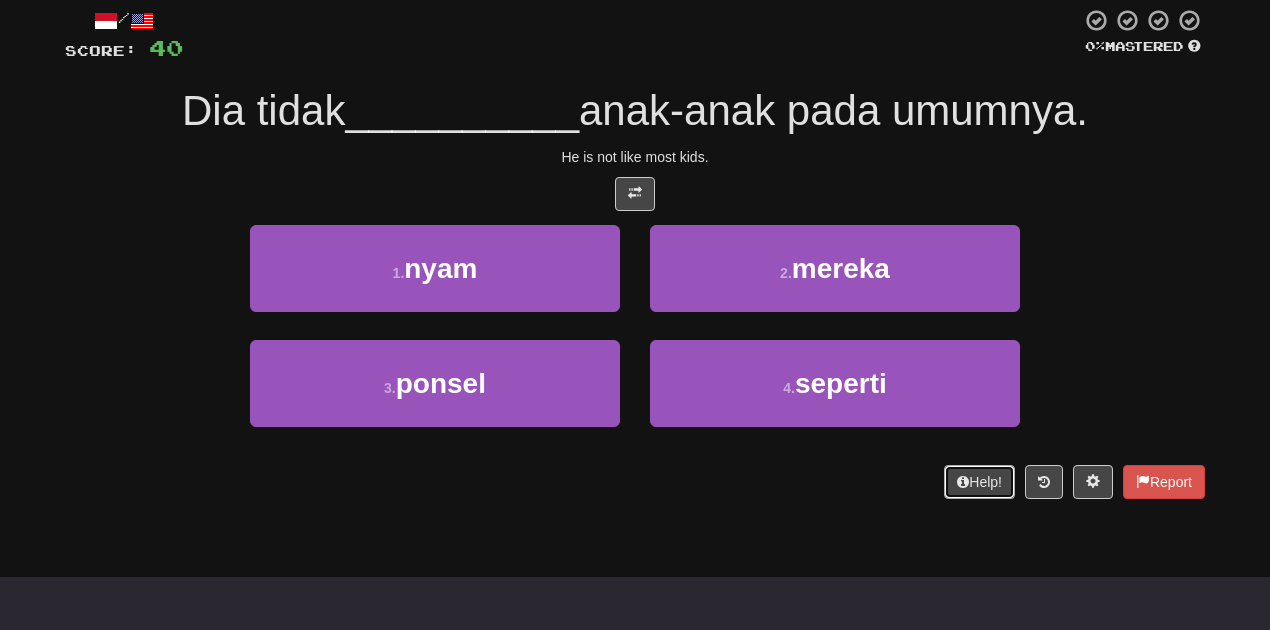 click on "Help!" at bounding box center (979, 482) 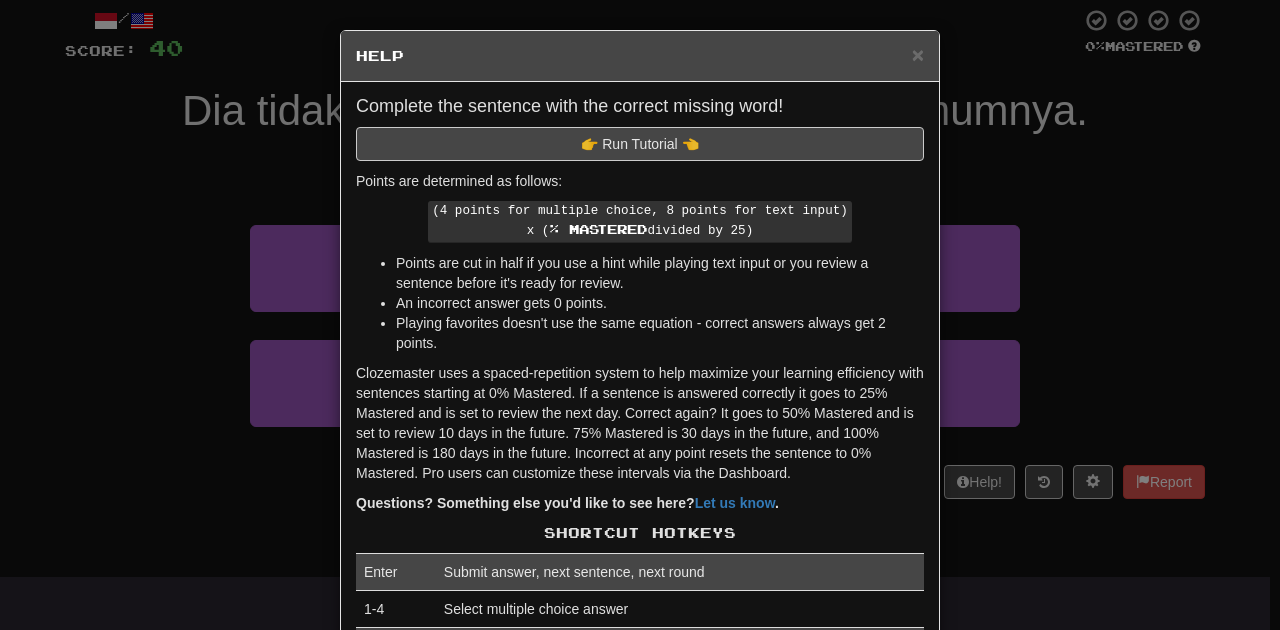 click on "× Help Complete the sentence with the correct missing word! 👉 Run Tutorial 👈 Points are determined as follows: (4 points for multiple choice, 8 points for text input)  x ( % Mastered  divided by 25) Points are cut in half if you use a hint while playing text input or you review a sentence before it's ready for review. An incorrect answer gets 0 points. Playing favorites doesn't use the same equation - correct answers always get 2 points. Clozemaster uses a spaced-repetition system to help maximize your learning efficiency with sentences starting at 0% Mastered. If a sentence is answered correctly it goes to 25% Mastered and is set to review the next day. Correct again? It goes to 50% Mastered and is set to review 10 days in the future. 75% Mastered is 30 days in the future, and 100% Mastered is 180 days in the future. Incorrect at any point resets the sentence to 0% Mastered. Pro users can customize these intervals via the Dashboard. Questions? Something else you'd like to see here?  Let us know . 1-4" at bounding box center [640, 315] 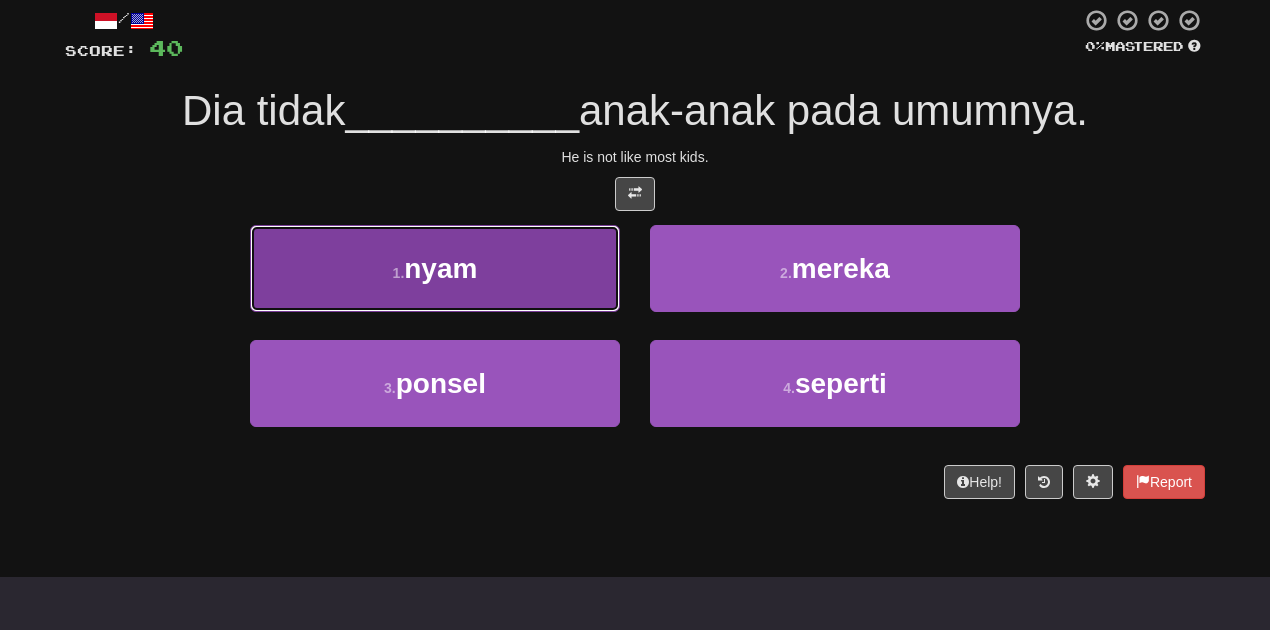 click on "1 .  nyam" at bounding box center (435, 268) 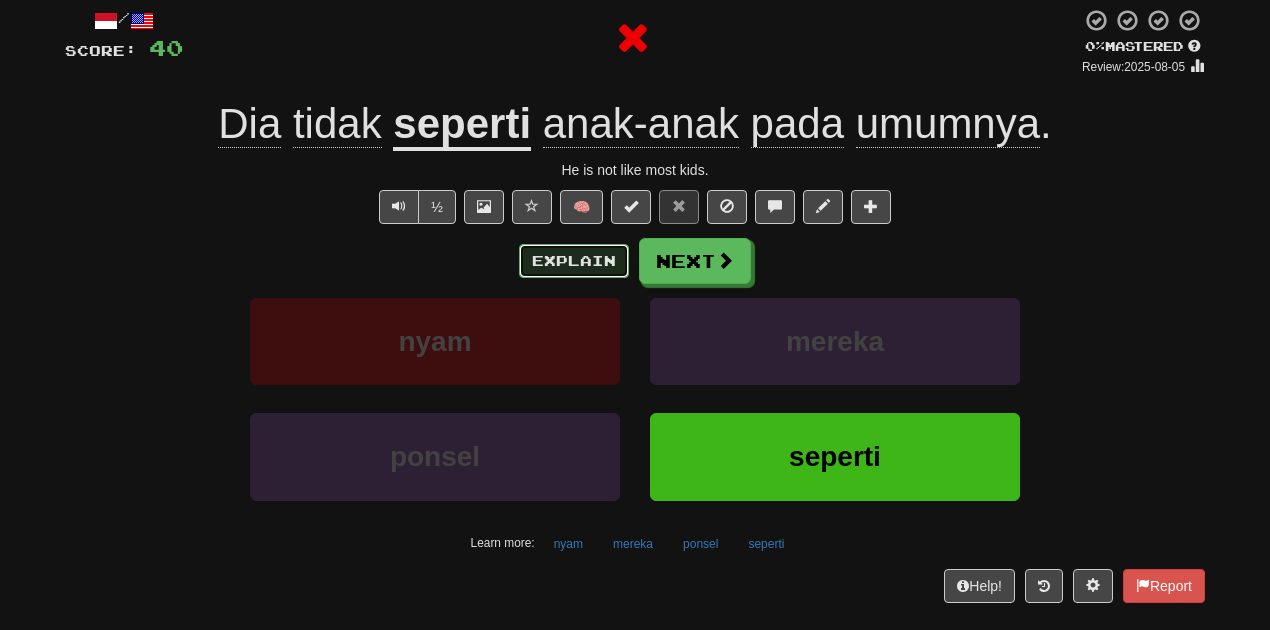 click on "Explain" at bounding box center [574, 261] 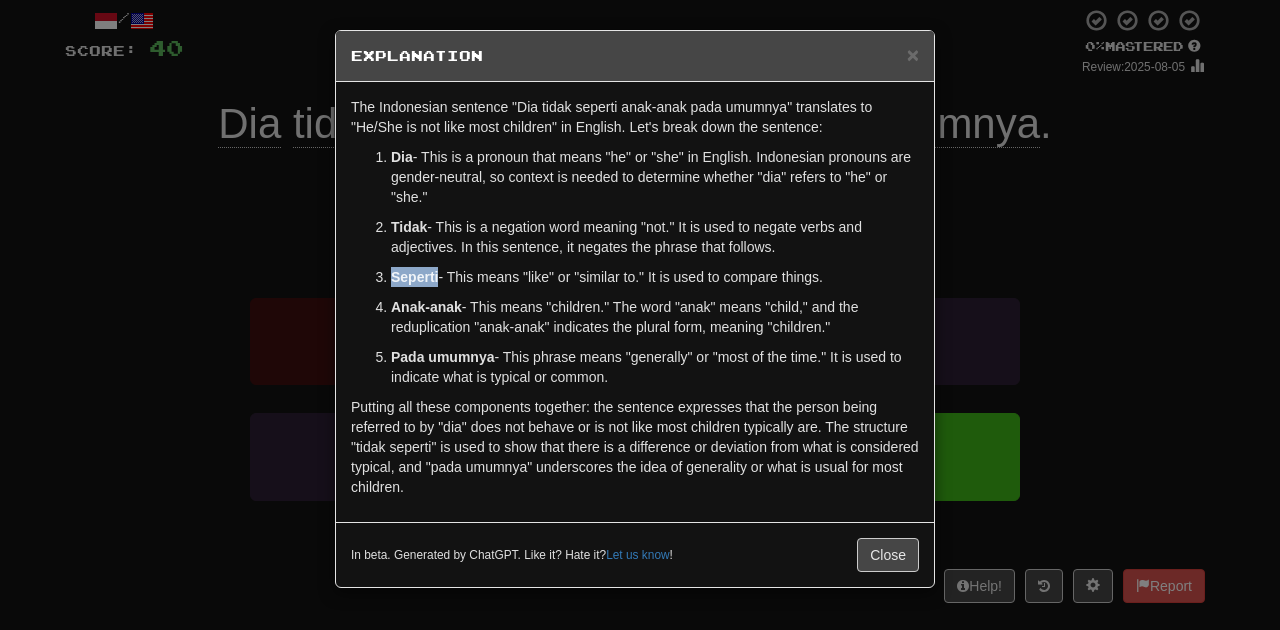 drag, startPoint x: 394, startPoint y: 274, endPoint x: 439, endPoint y: 274, distance: 45 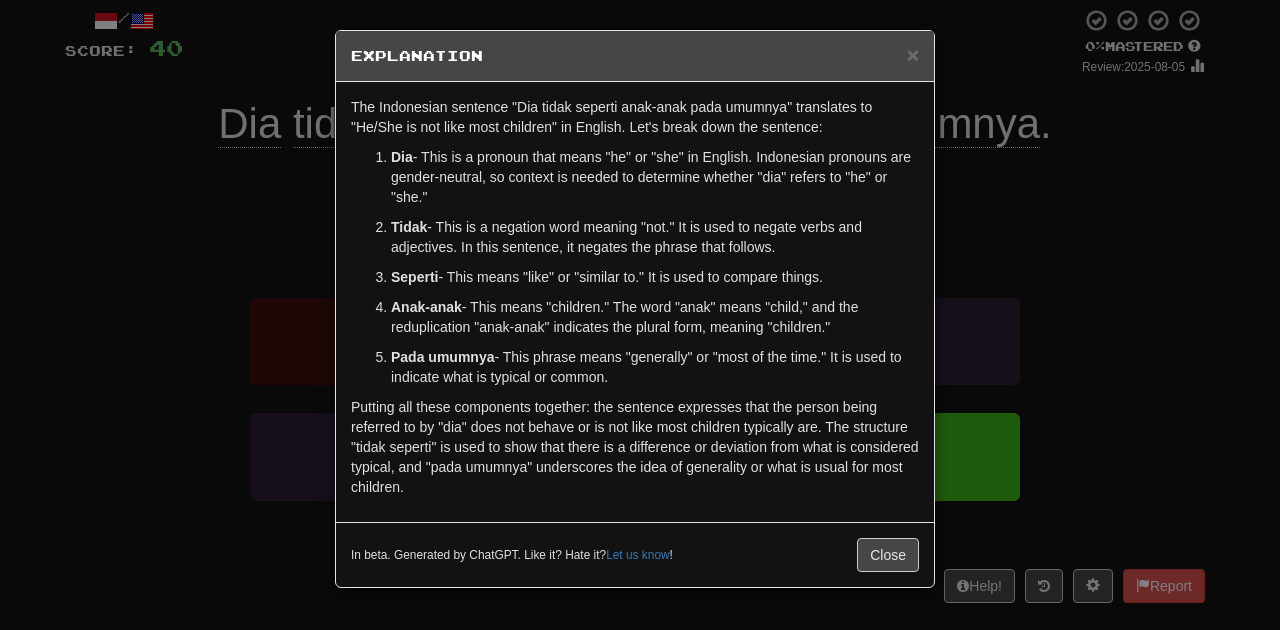 click on "× Explanation The Indonesian sentence "Dia tidak seperti anak-anak pada umumnya" translates to "He/She is not like most children" in English. Let's break down the sentence:
Dia  - This is a pronoun that means "he" or "she" in English. Indonesian pronouns are gender-neutral, so context is needed to determine whether "dia" refers to "he" or "she."
Tidak  - This is a negation word meaning "not." It is used to negate verbs and adjectives. In this sentence, it negates the phrase that follows.
Seperti  - This means "like" or "similar to." It is used to compare things.
Anak-anak  - This means "children." The word "anak" means "child," and the reduplication "anak-anak" indicates the plural form, meaning "children."
Pada umumnya  - This phrase means "generally" or "most of the time." It is used to indicate what is typical or common.
In beta. Generated by ChatGPT. Like it? Hate it?  Let us know ! Close" at bounding box center (640, 315) 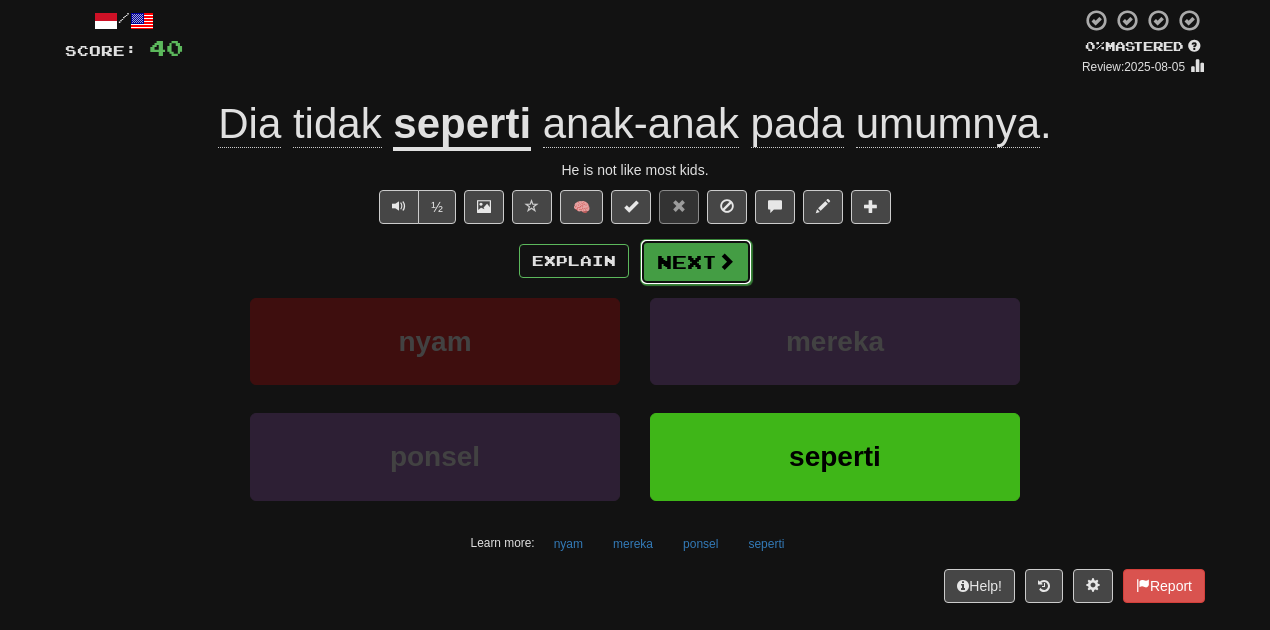 click on "Next" at bounding box center [696, 262] 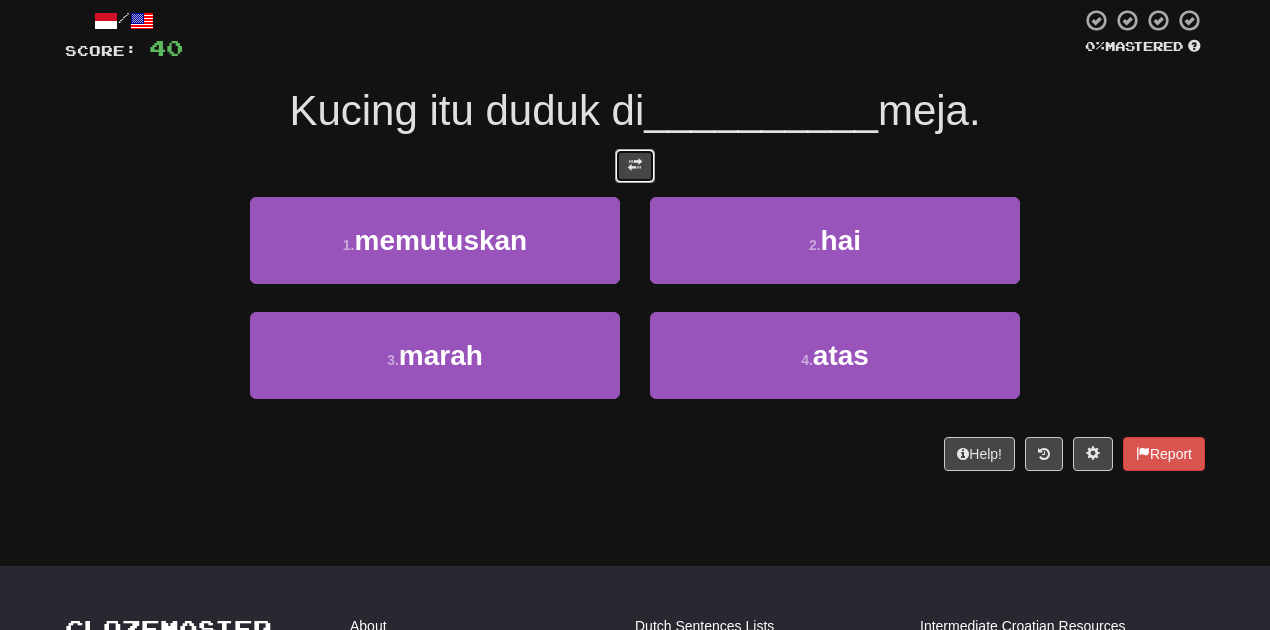 click at bounding box center [635, 166] 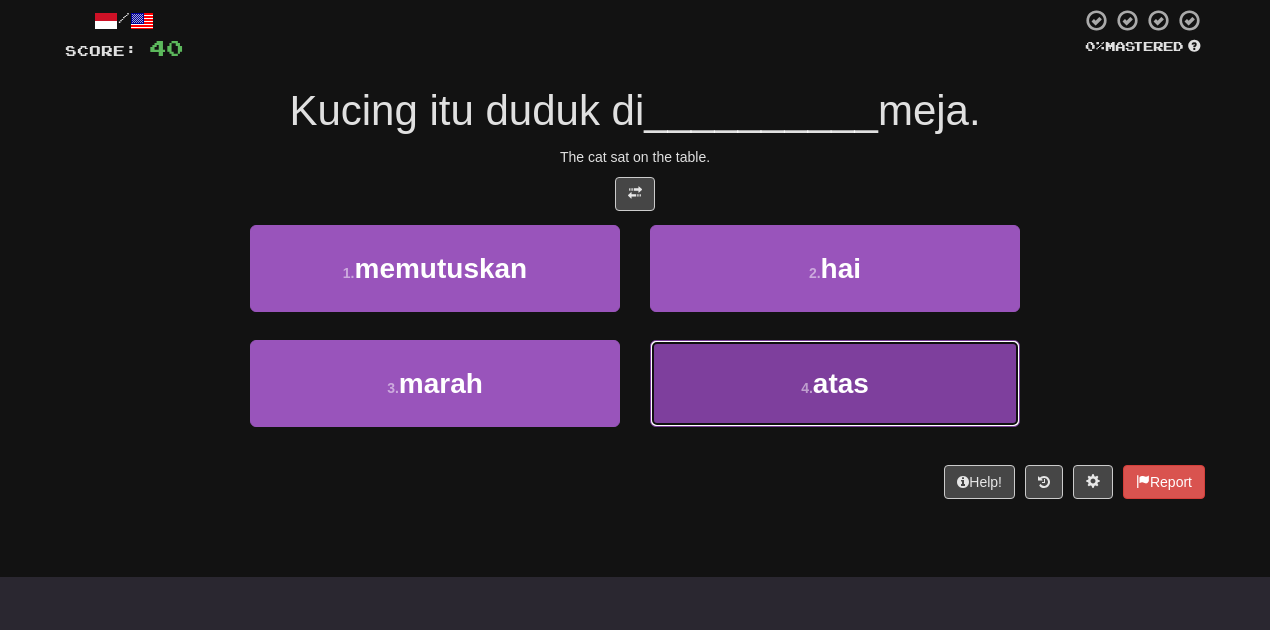 click on "4 .  atas" at bounding box center (835, 383) 